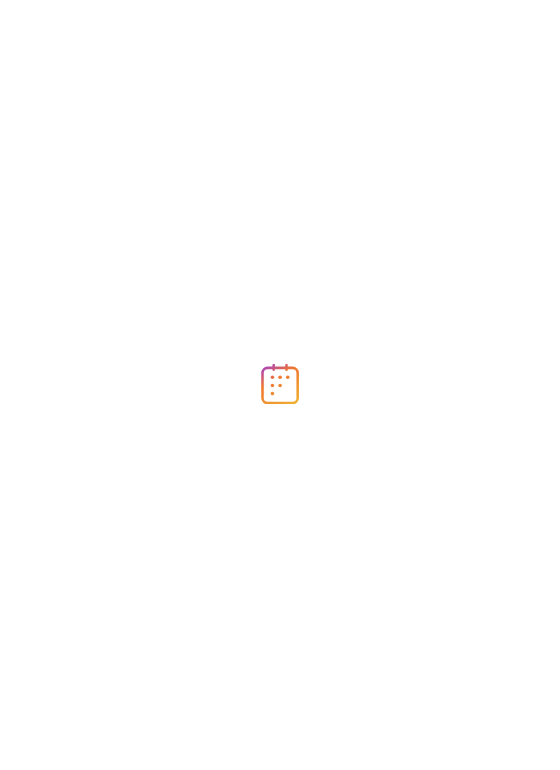 scroll, scrollTop: 0, scrollLeft: 0, axis: both 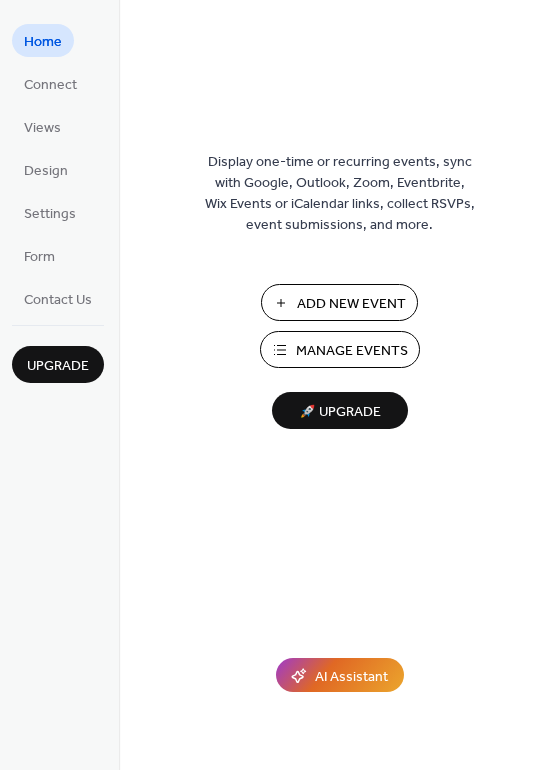 click on "Add New Event" at bounding box center [351, 304] 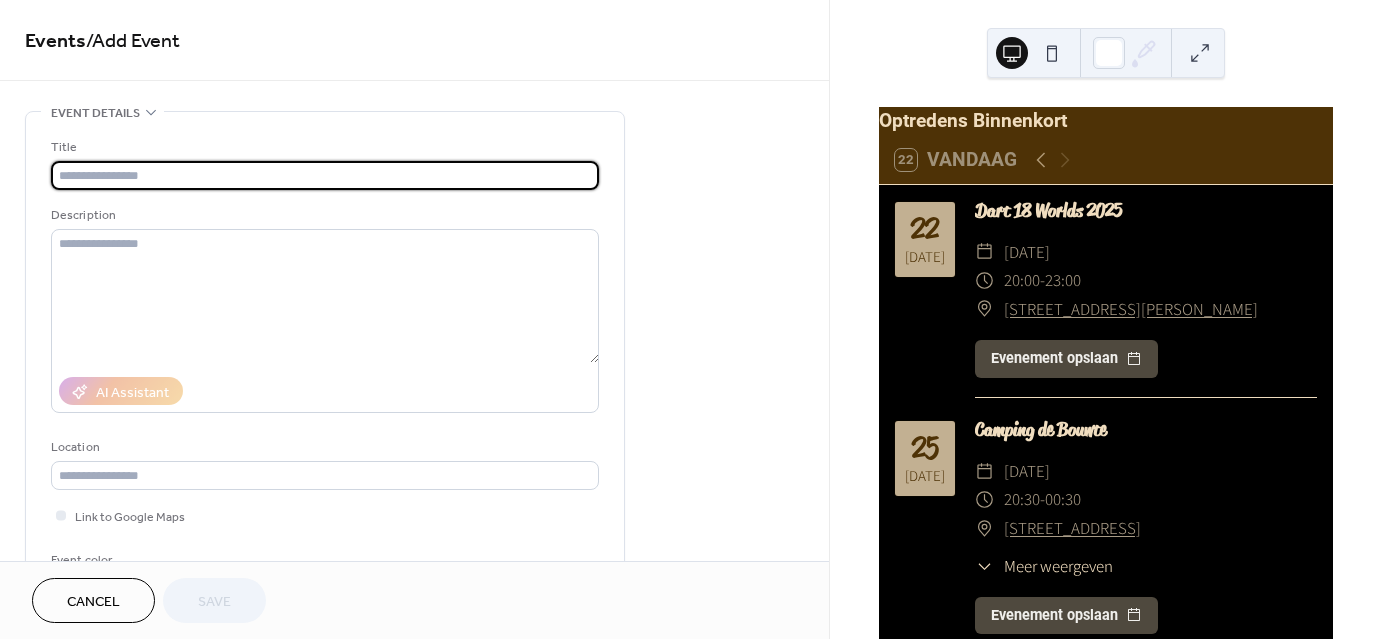 scroll, scrollTop: 0, scrollLeft: 0, axis: both 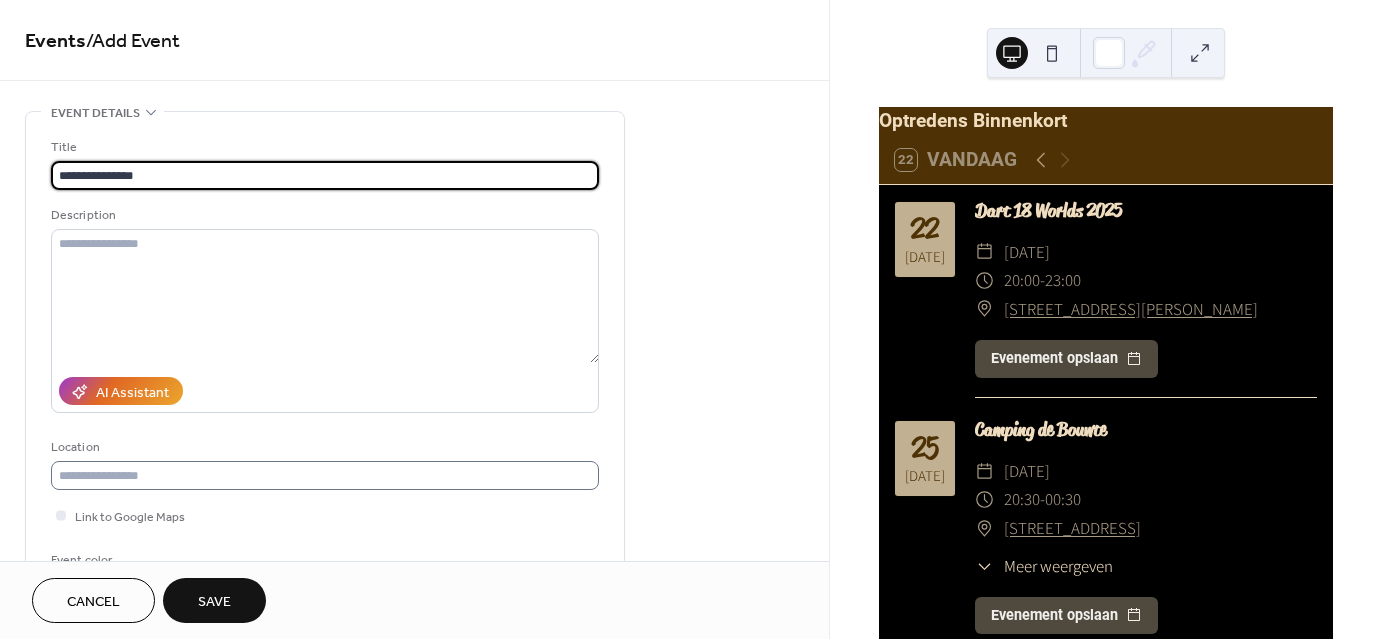 type on "**********" 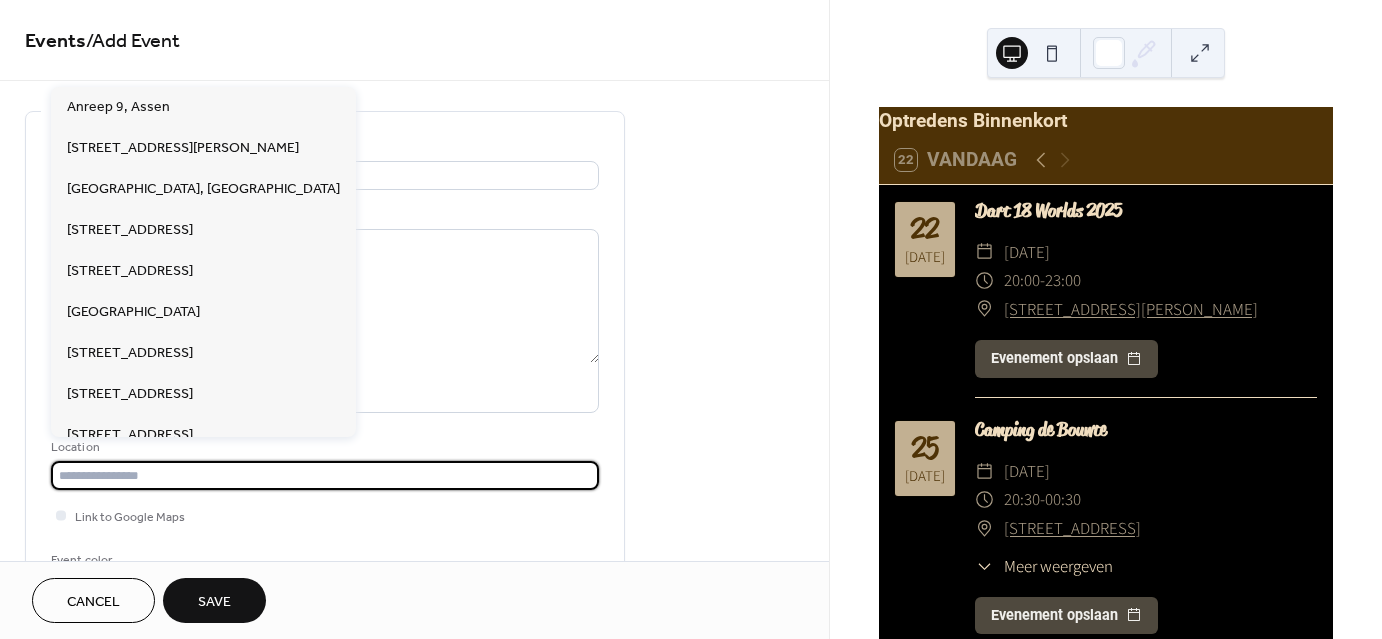 click at bounding box center (325, 475) 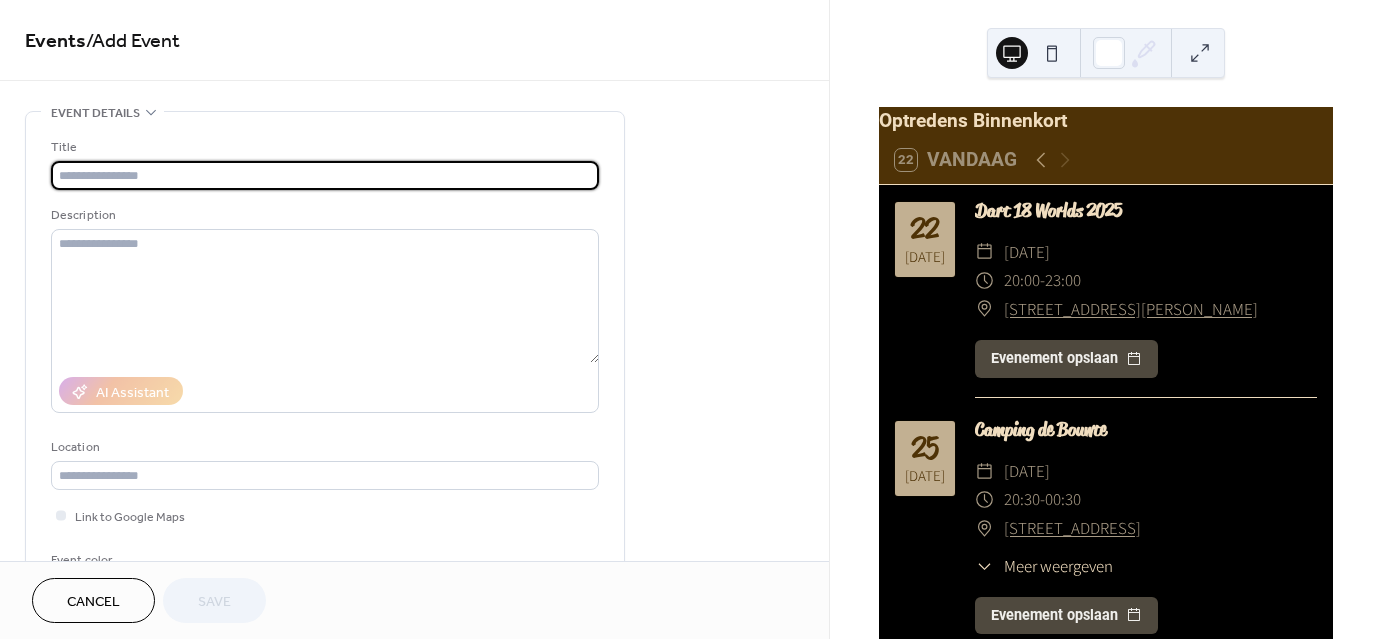 scroll, scrollTop: 0, scrollLeft: 0, axis: both 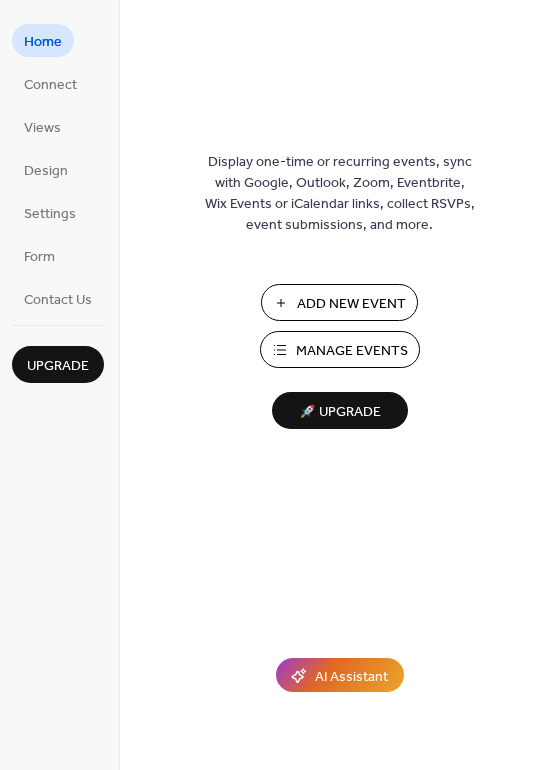 click on "Add New Event" at bounding box center [351, 304] 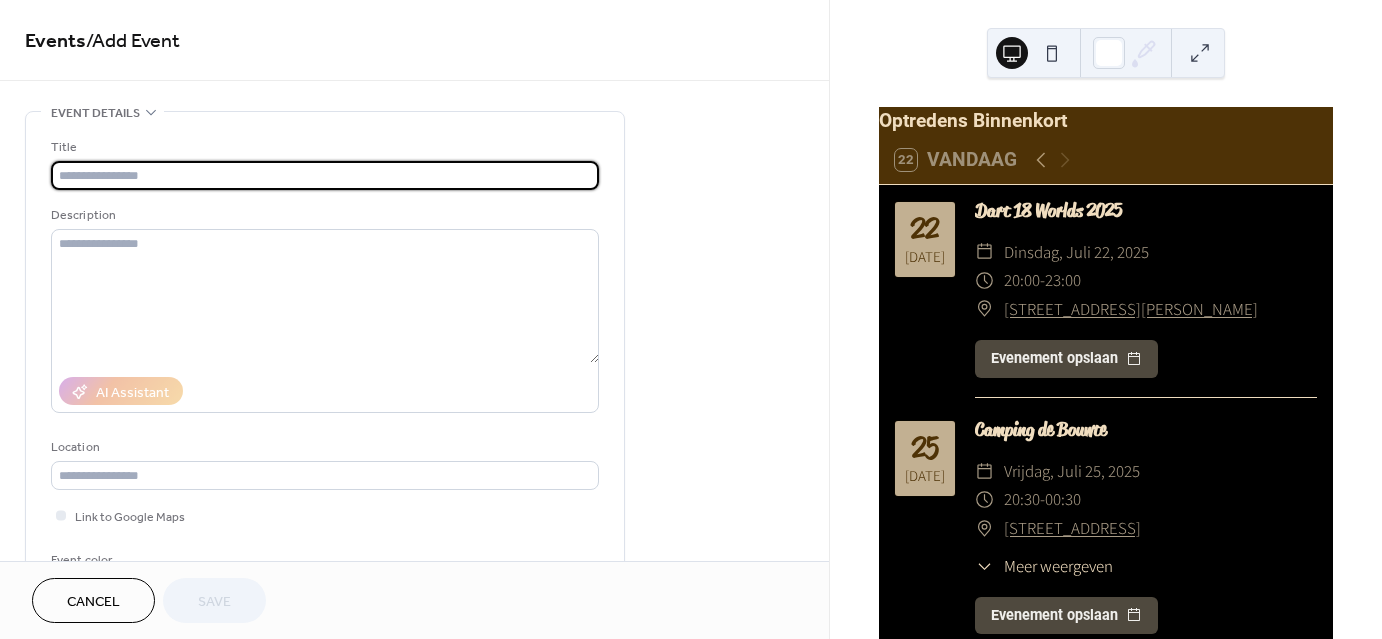 scroll, scrollTop: 0, scrollLeft: 0, axis: both 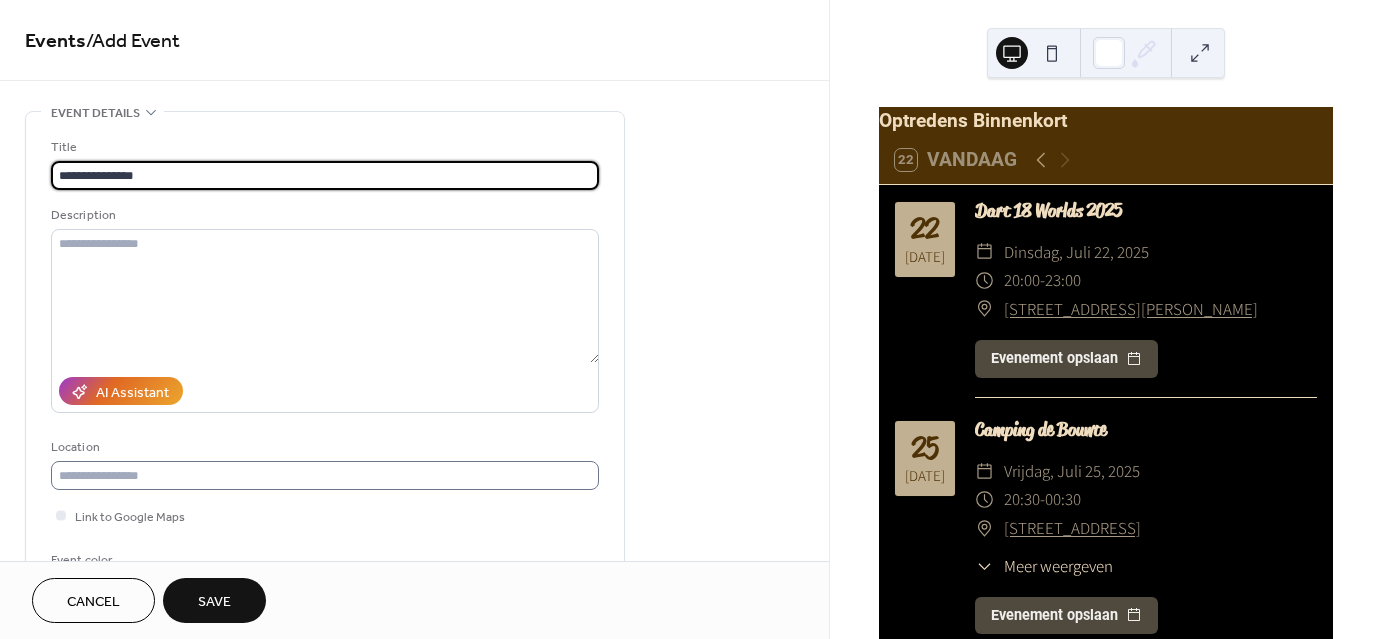 type on "**********" 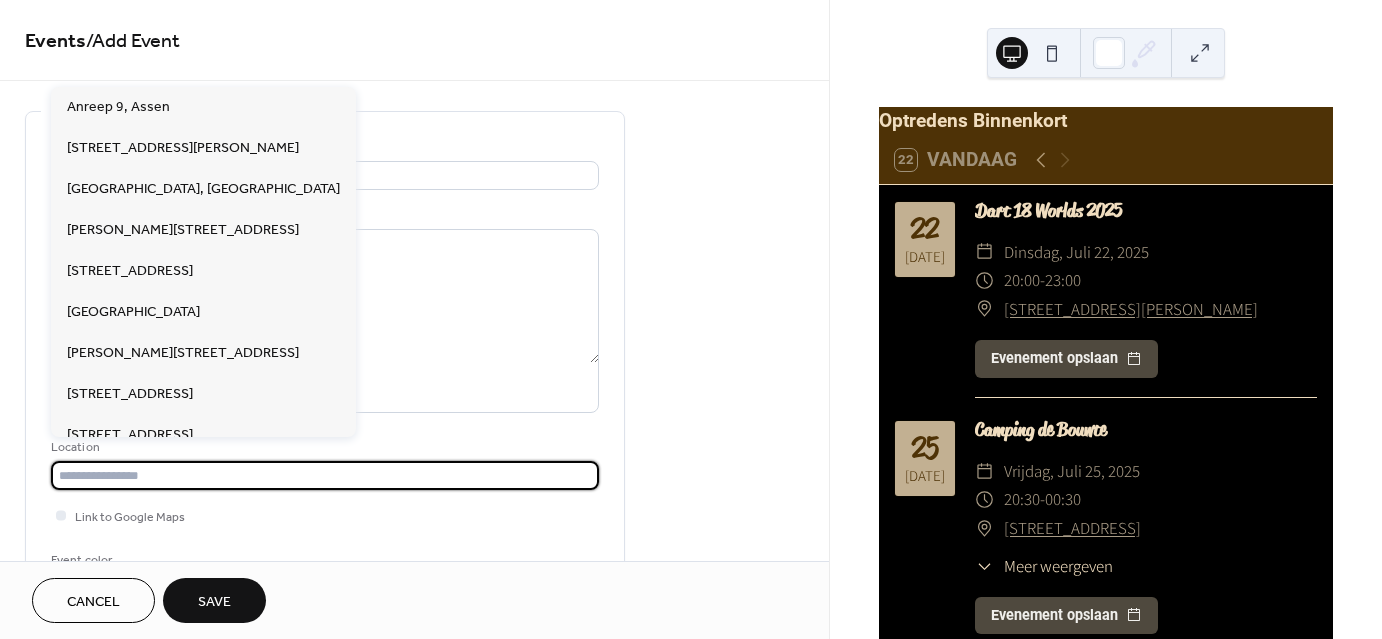 click at bounding box center (325, 475) 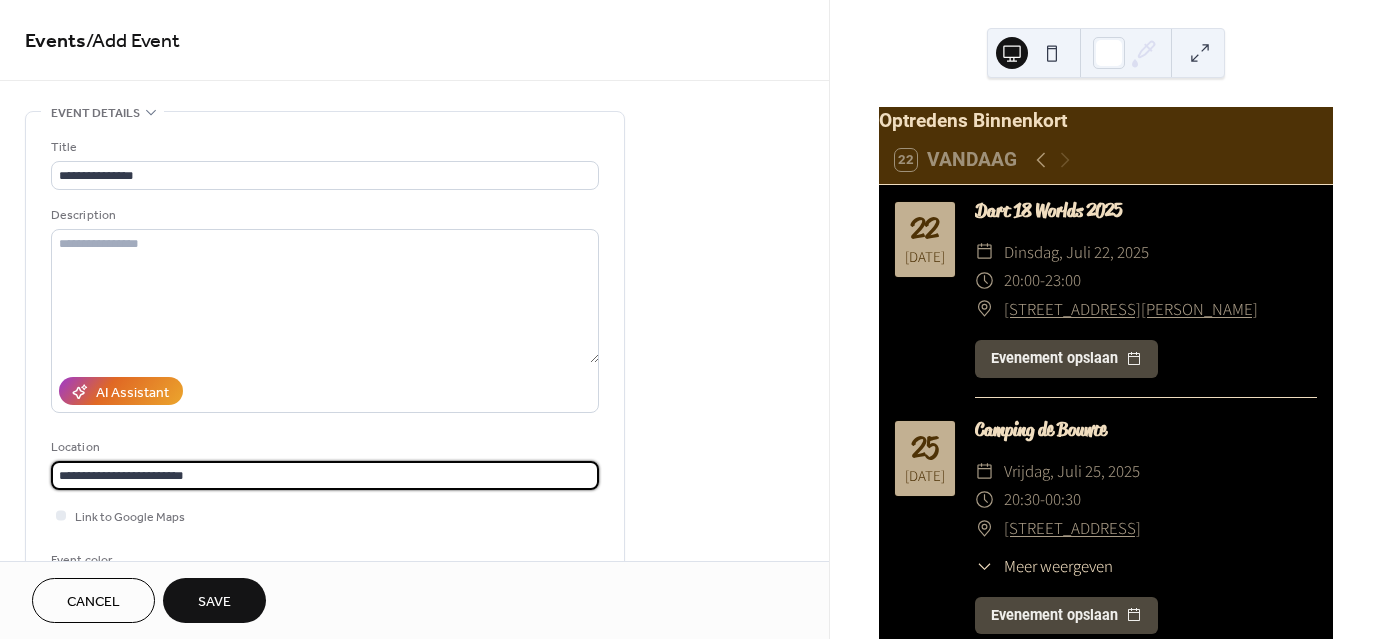 click on "**********" at bounding box center [325, 475] 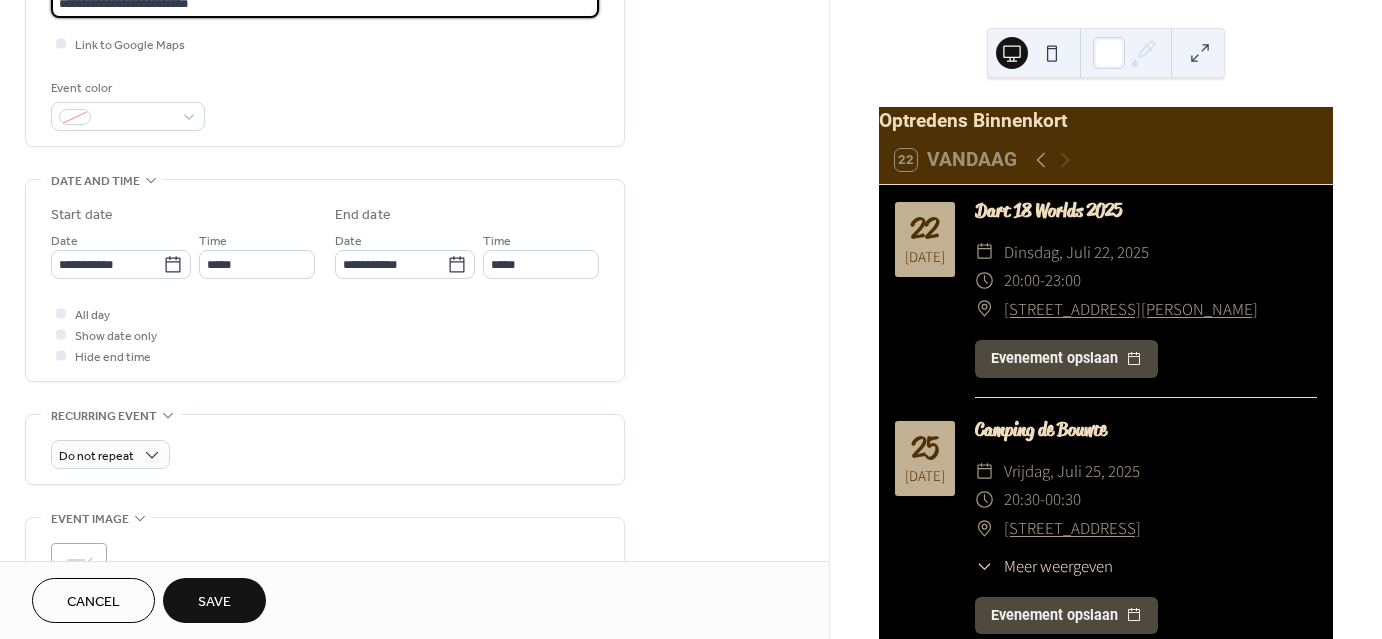 scroll, scrollTop: 476, scrollLeft: 0, axis: vertical 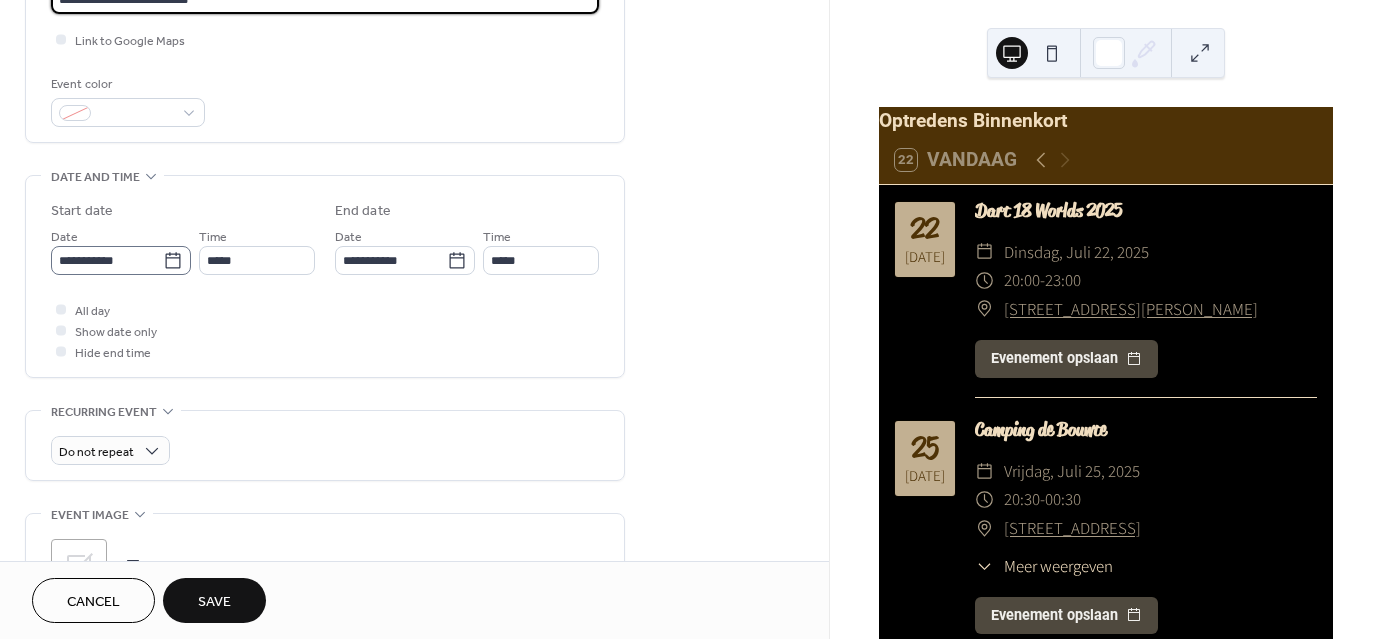 type on "**********" 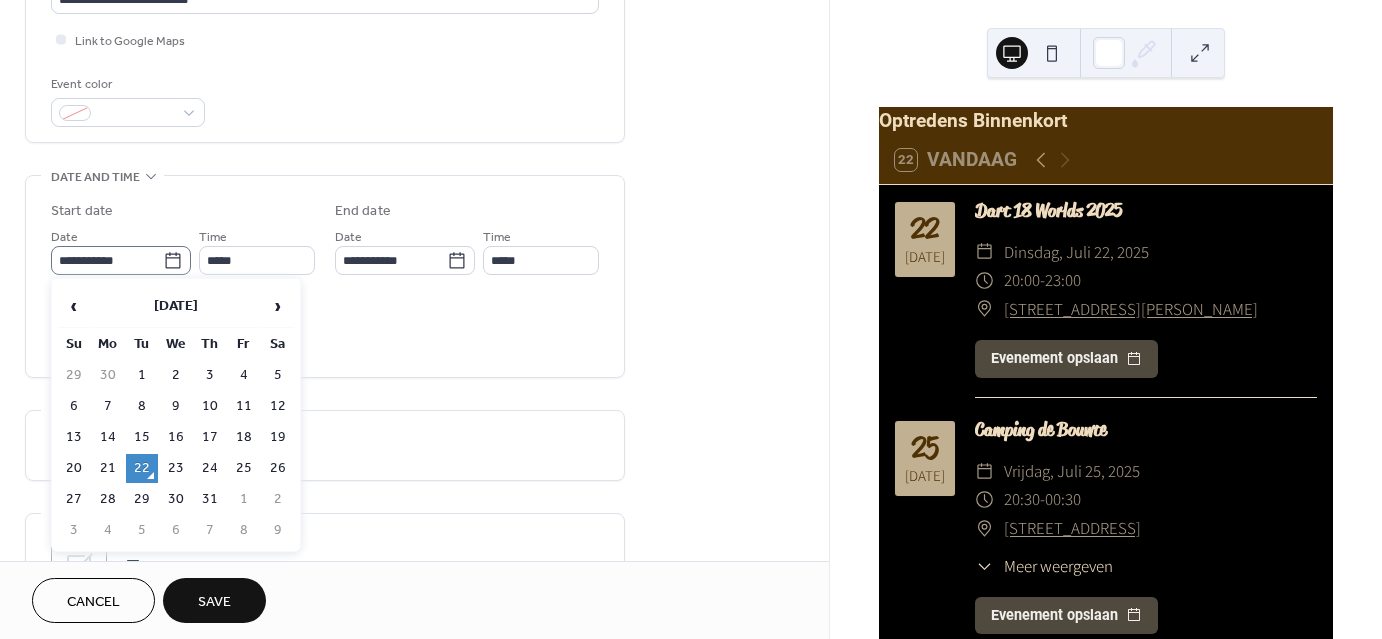 click 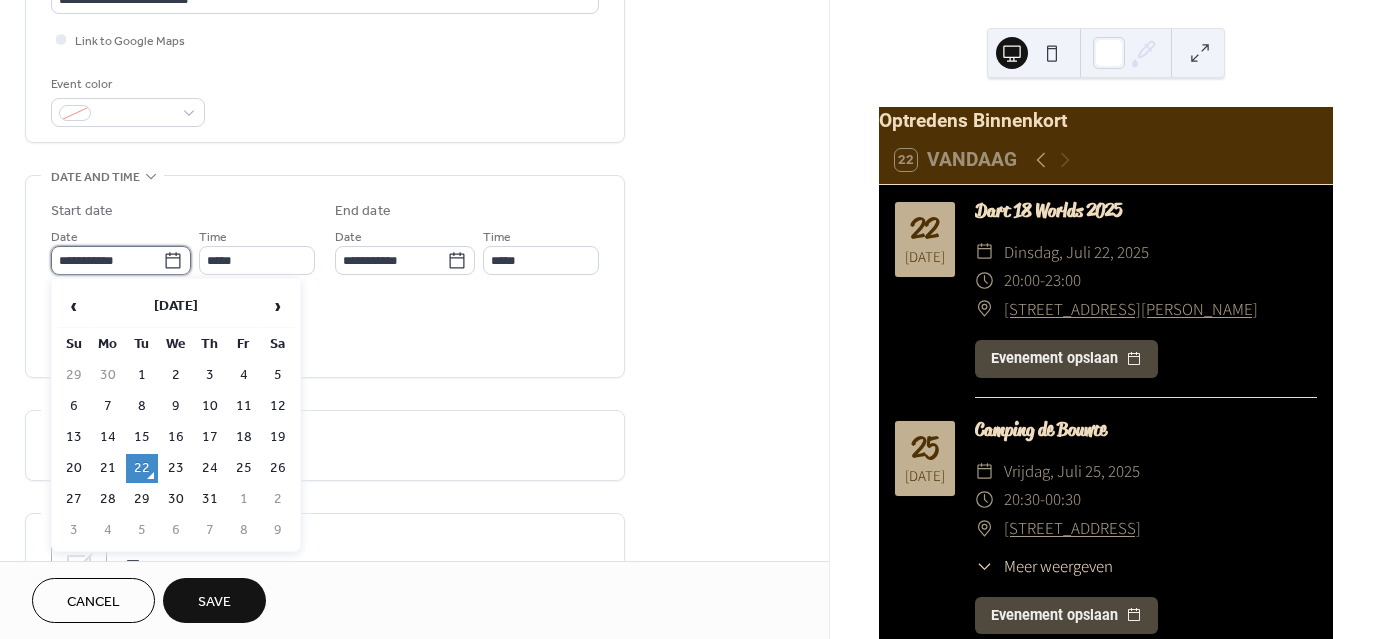 click on "**********" at bounding box center [107, 260] 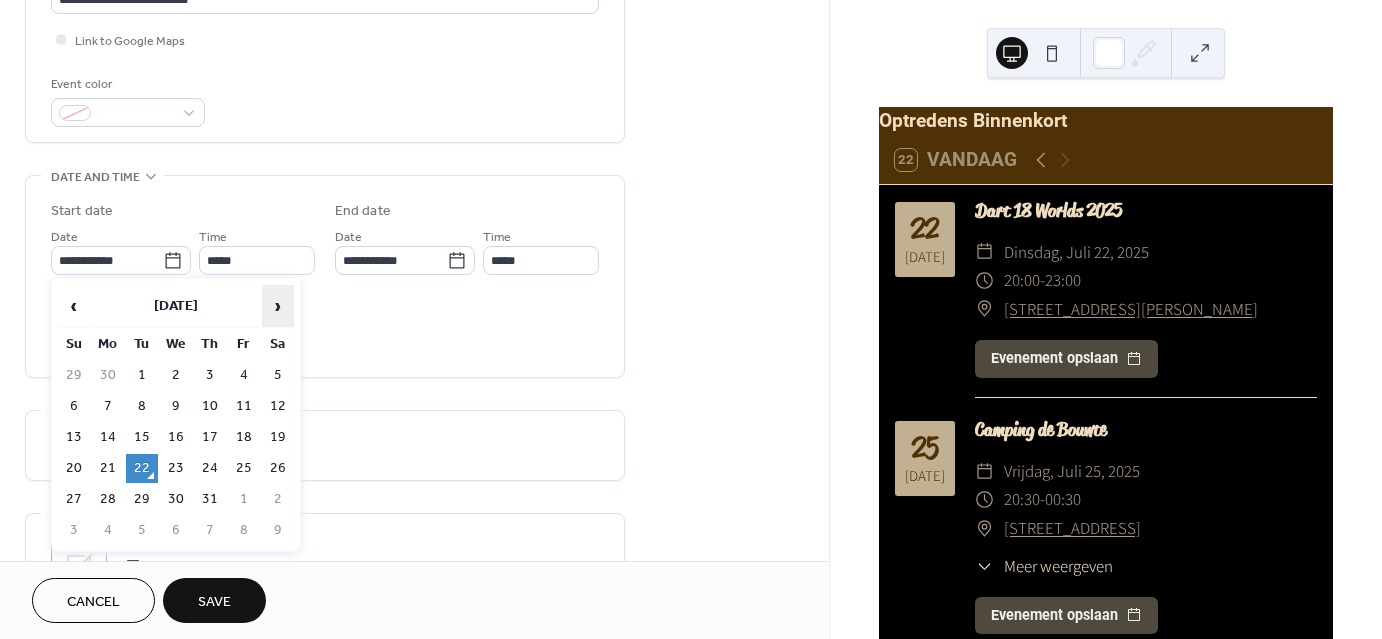 click on "›" at bounding box center [278, 306] 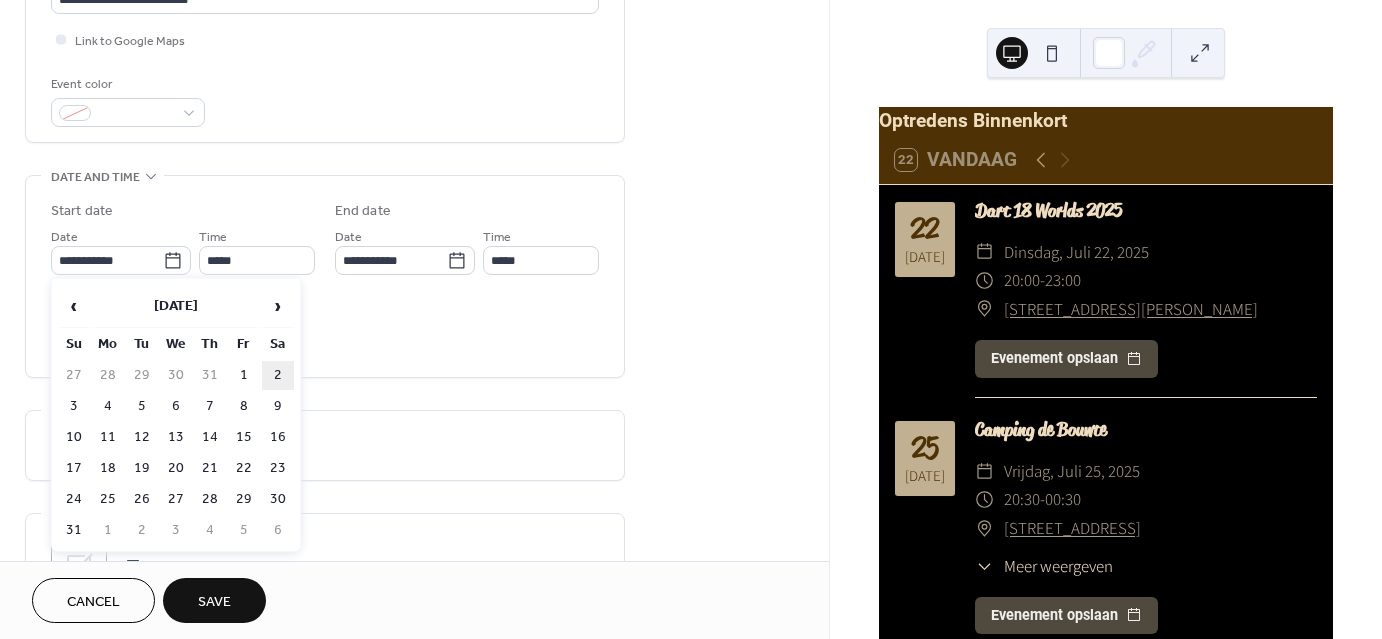 click on "2" at bounding box center (278, 375) 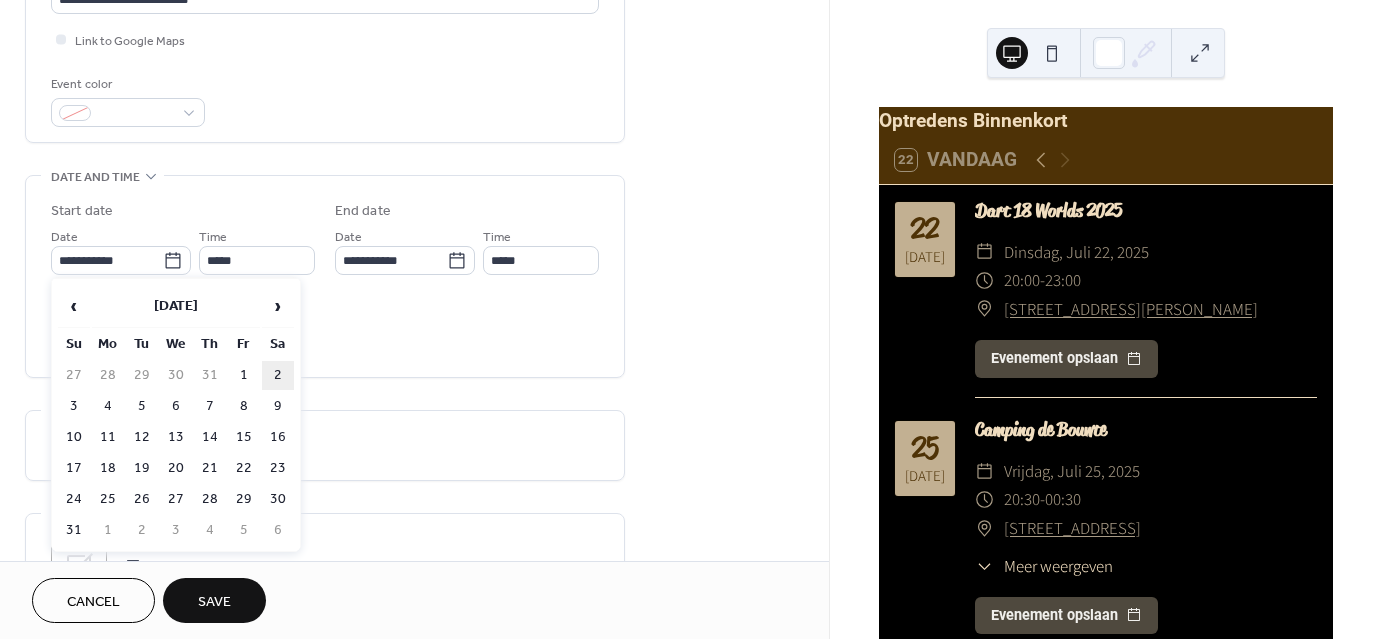 type on "**********" 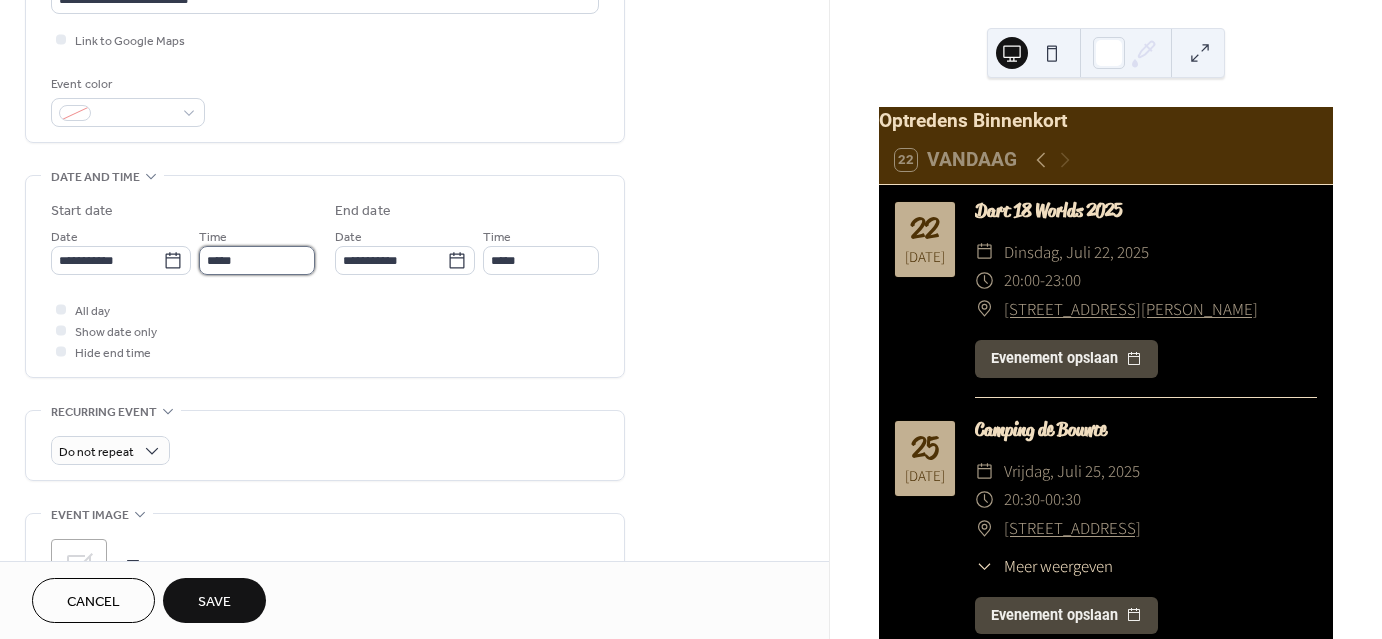 click on "*****" at bounding box center [257, 260] 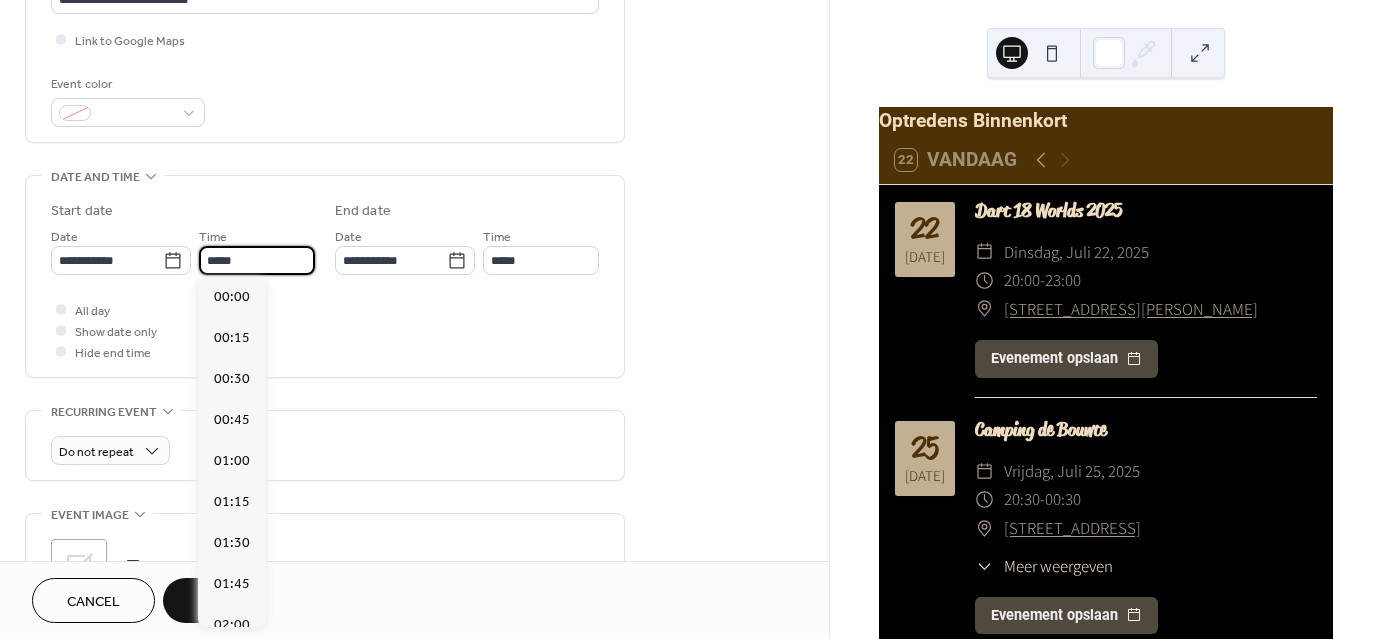 scroll, scrollTop: 1968, scrollLeft: 0, axis: vertical 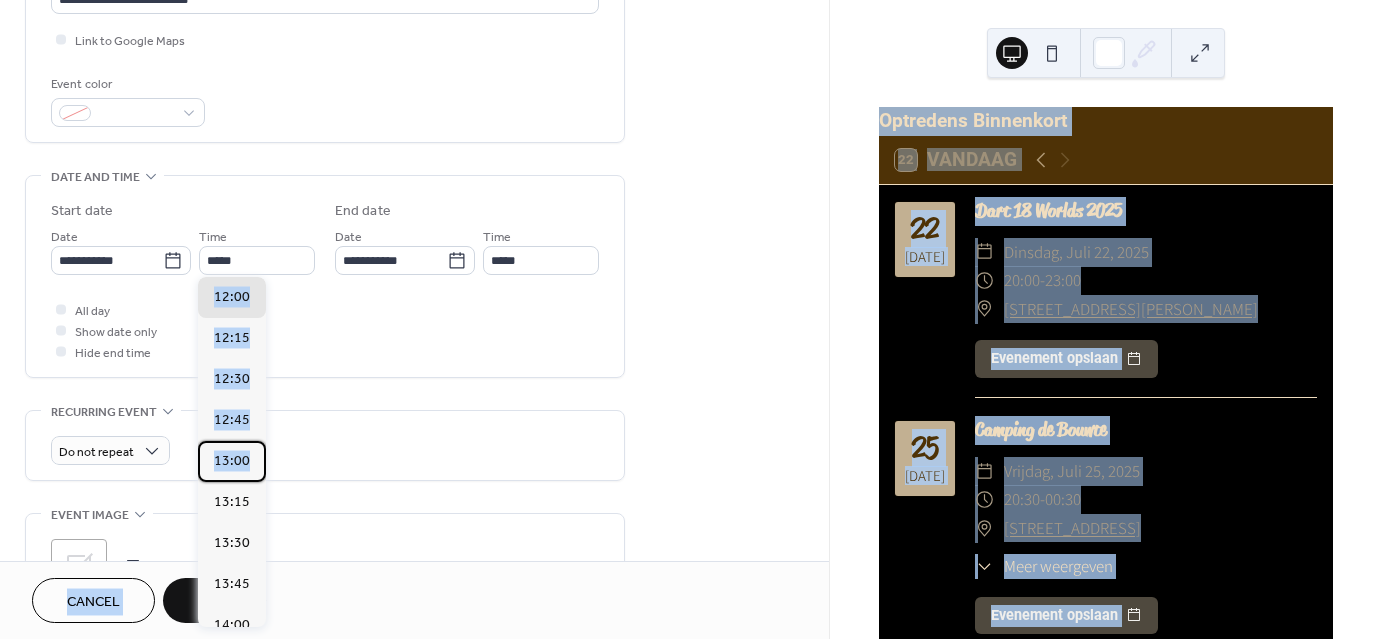 drag, startPoint x: 263, startPoint y: 470, endPoint x: 276, endPoint y: 507, distance: 39.217342 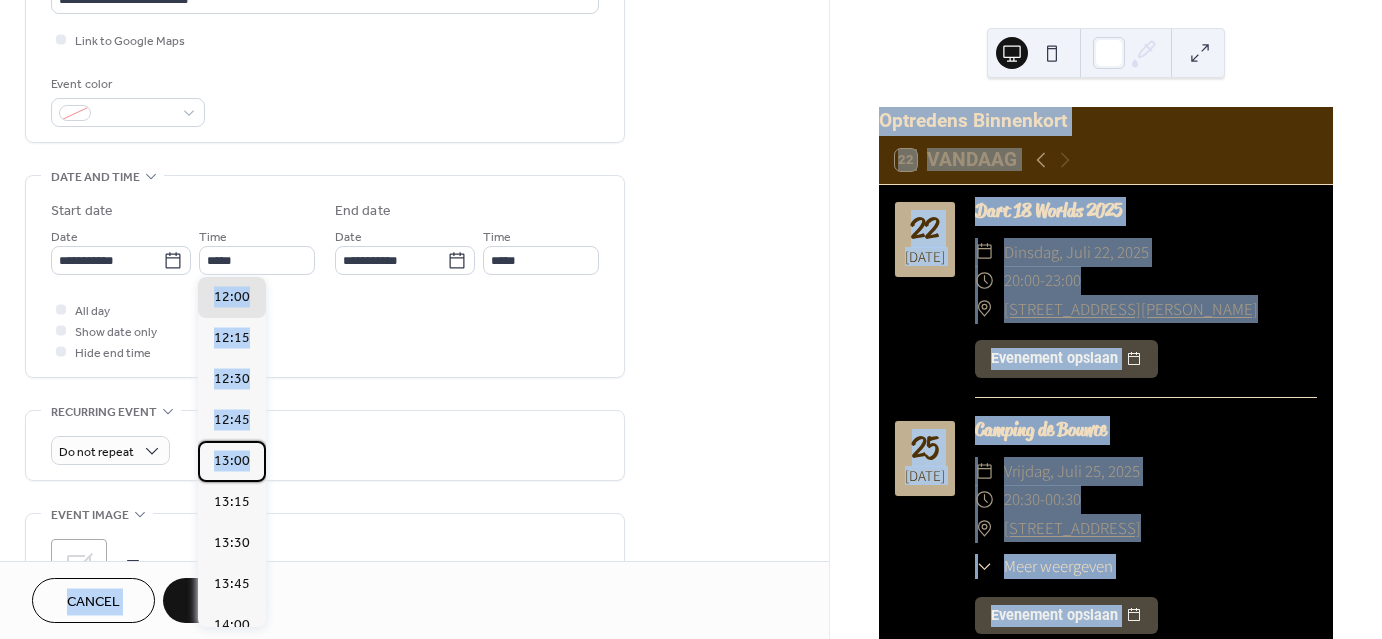 click on "**********" at bounding box center (691, 319) 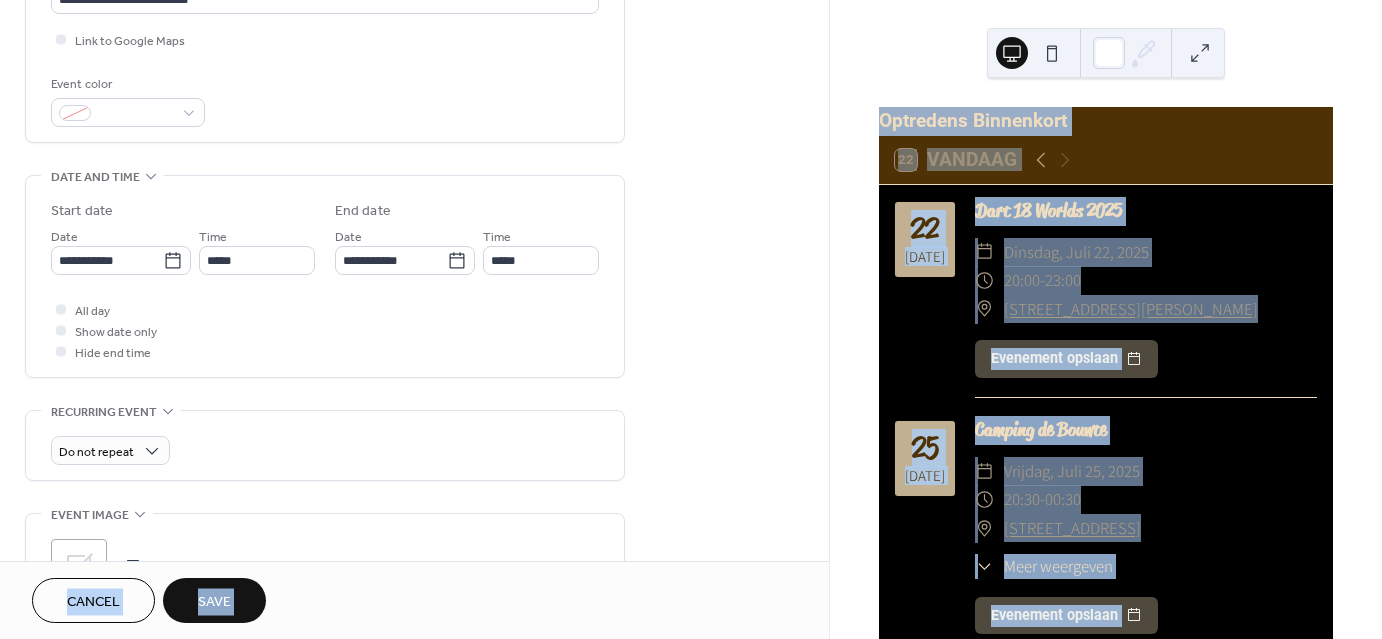 click on ";" at bounding box center (325, 562) 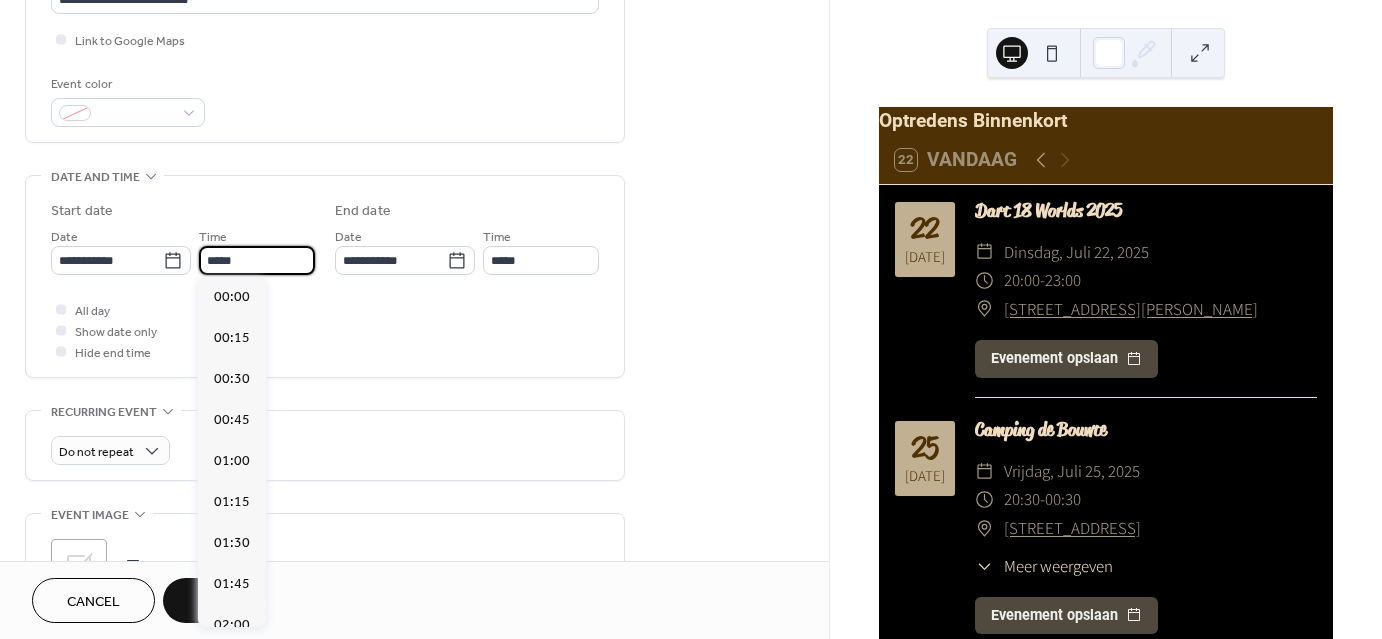 scroll, scrollTop: 1968, scrollLeft: 0, axis: vertical 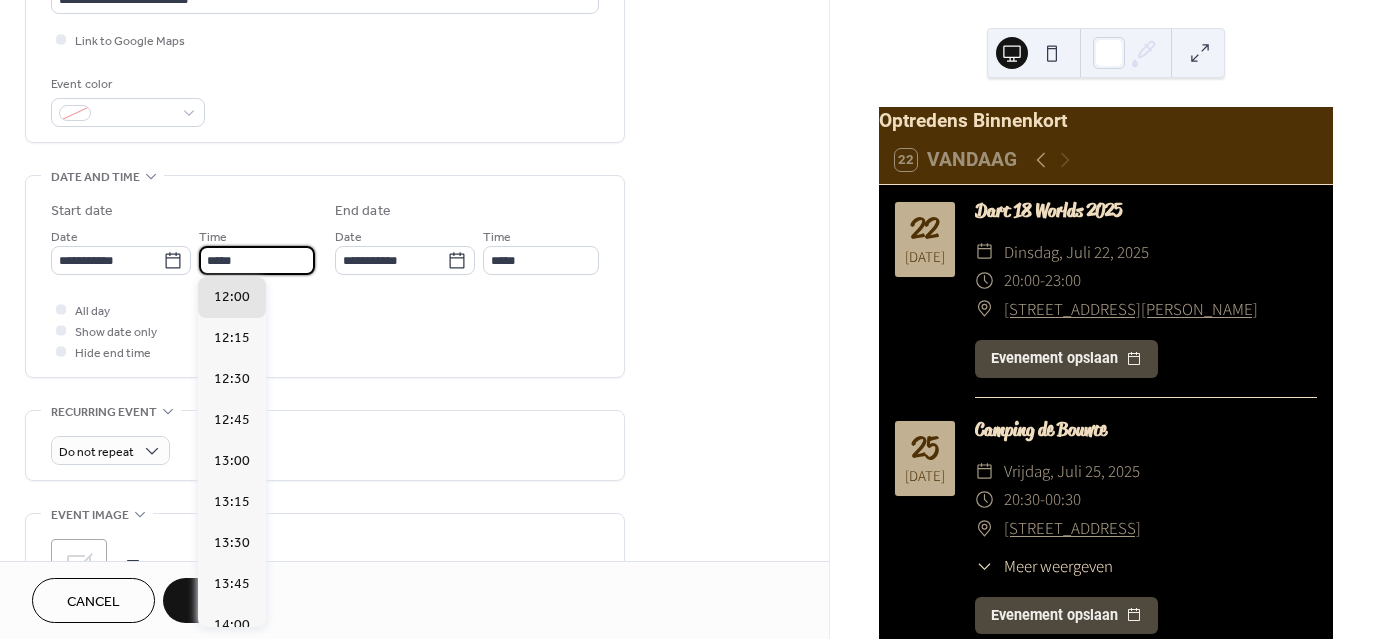 click on "*****" at bounding box center (257, 260) 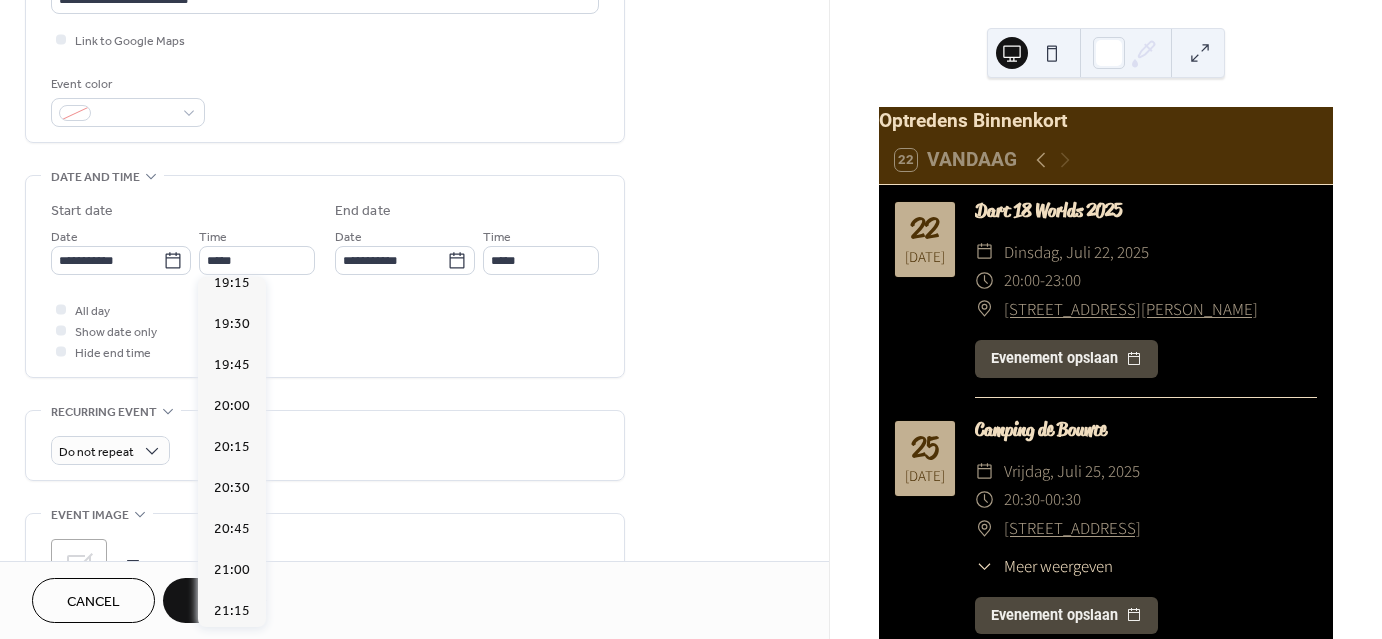 scroll, scrollTop: 3224, scrollLeft: 0, axis: vertical 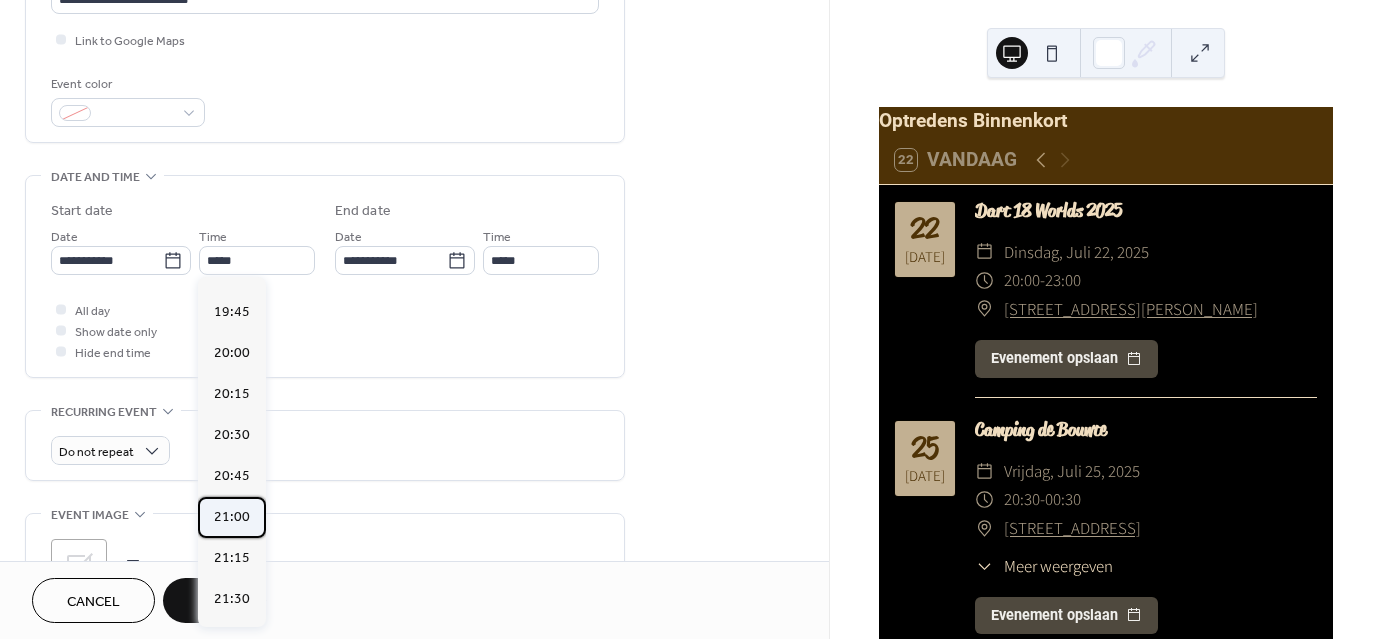 click on "21:00" at bounding box center (232, 517) 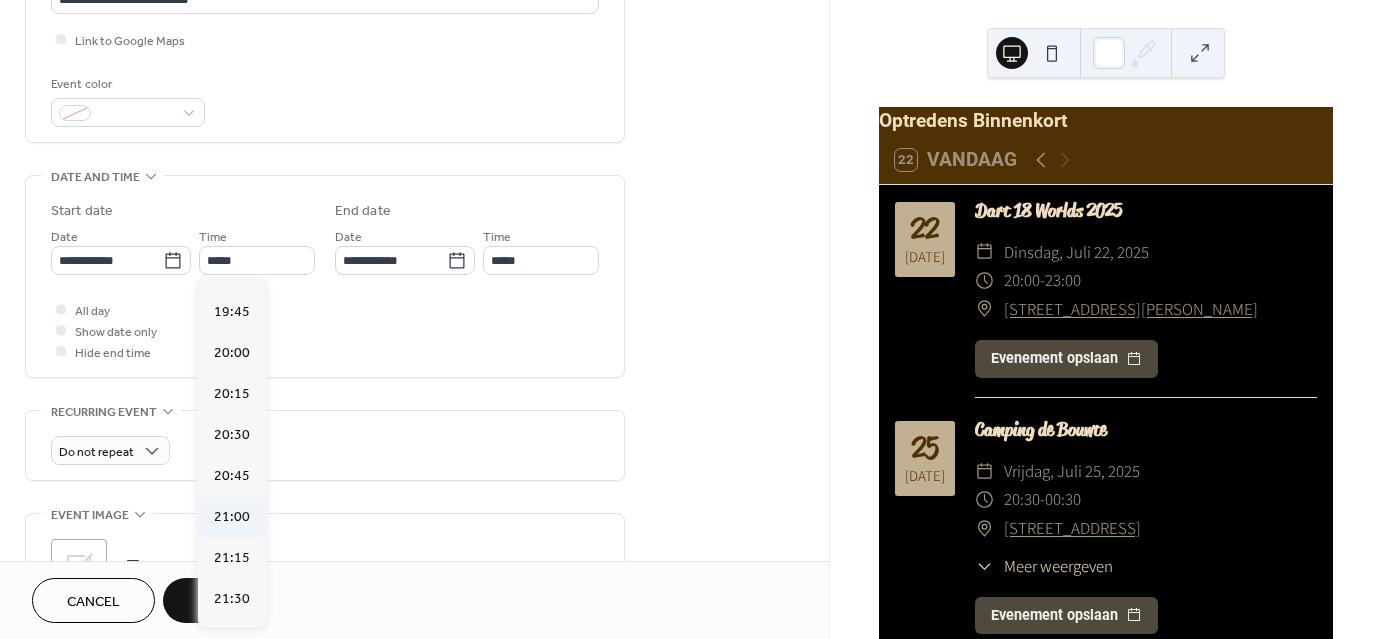 type on "*****" 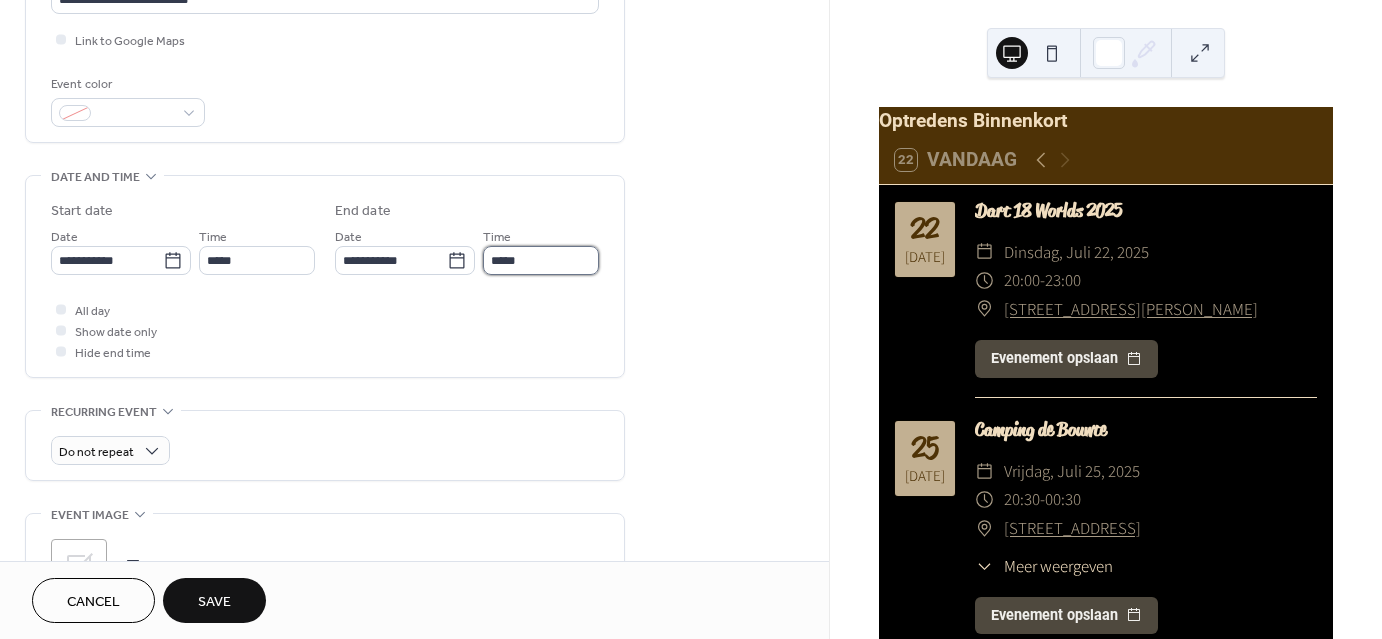 click on "*****" at bounding box center (541, 260) 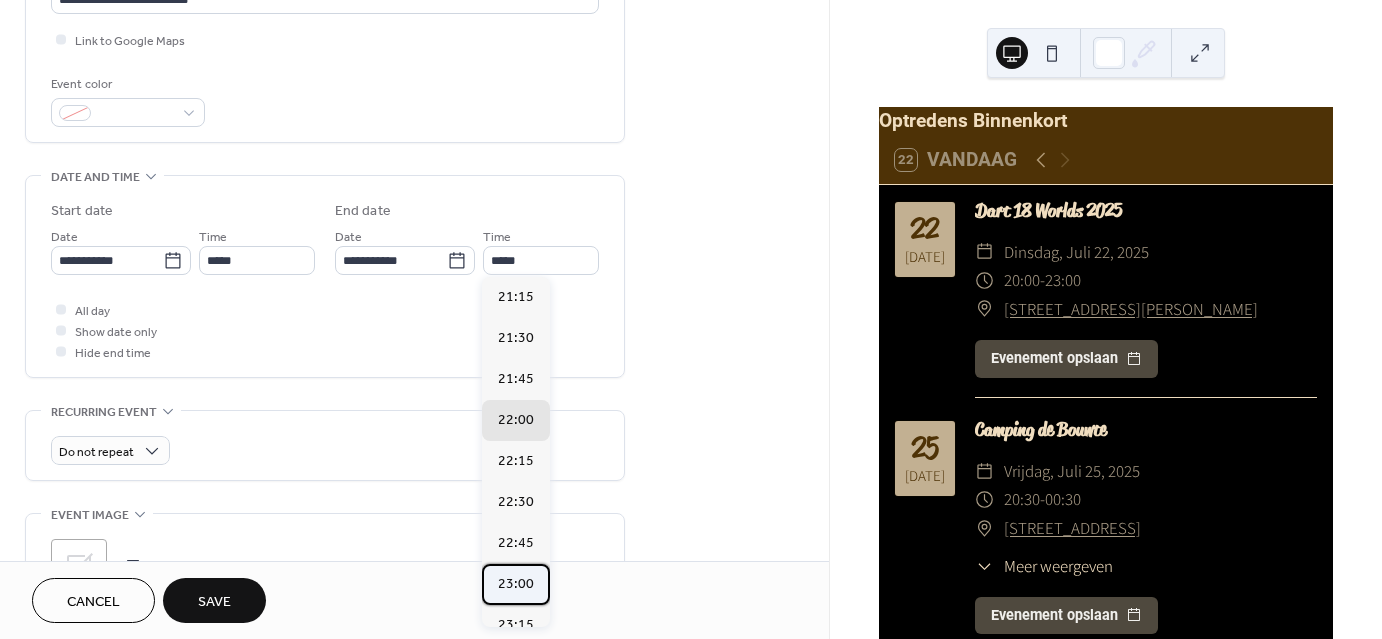 click on "23:00" at bounding box center [516, 584] 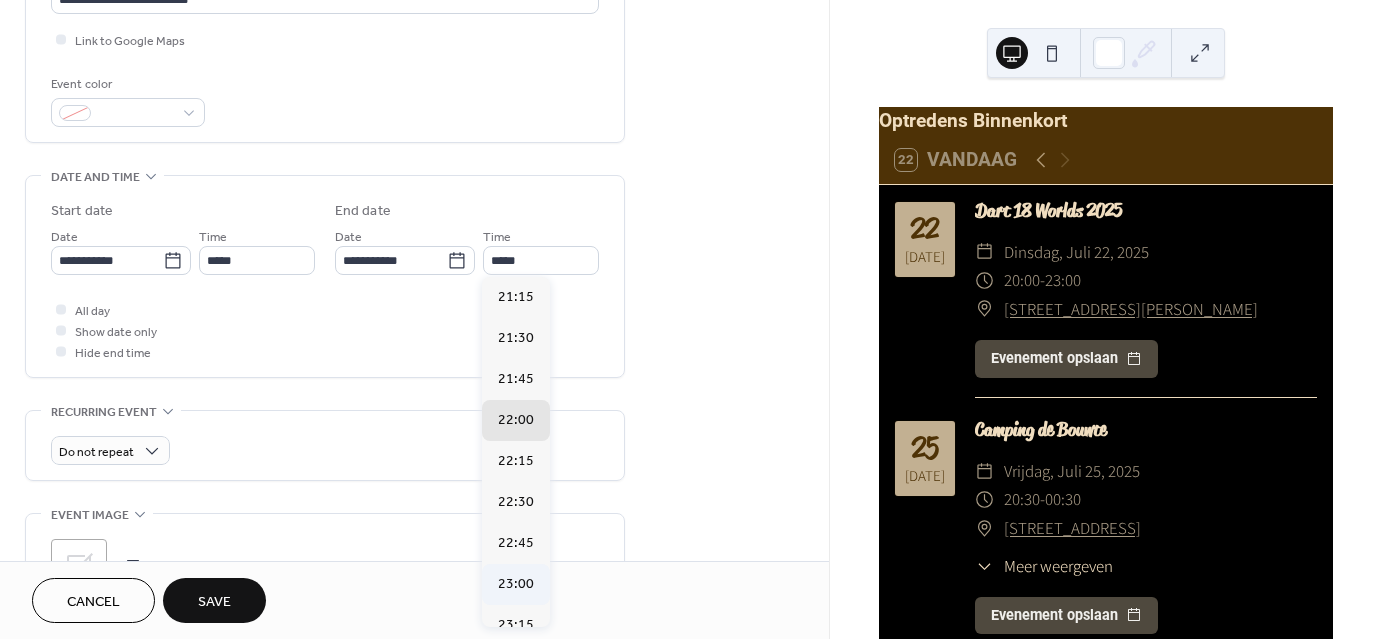 type on "*****" 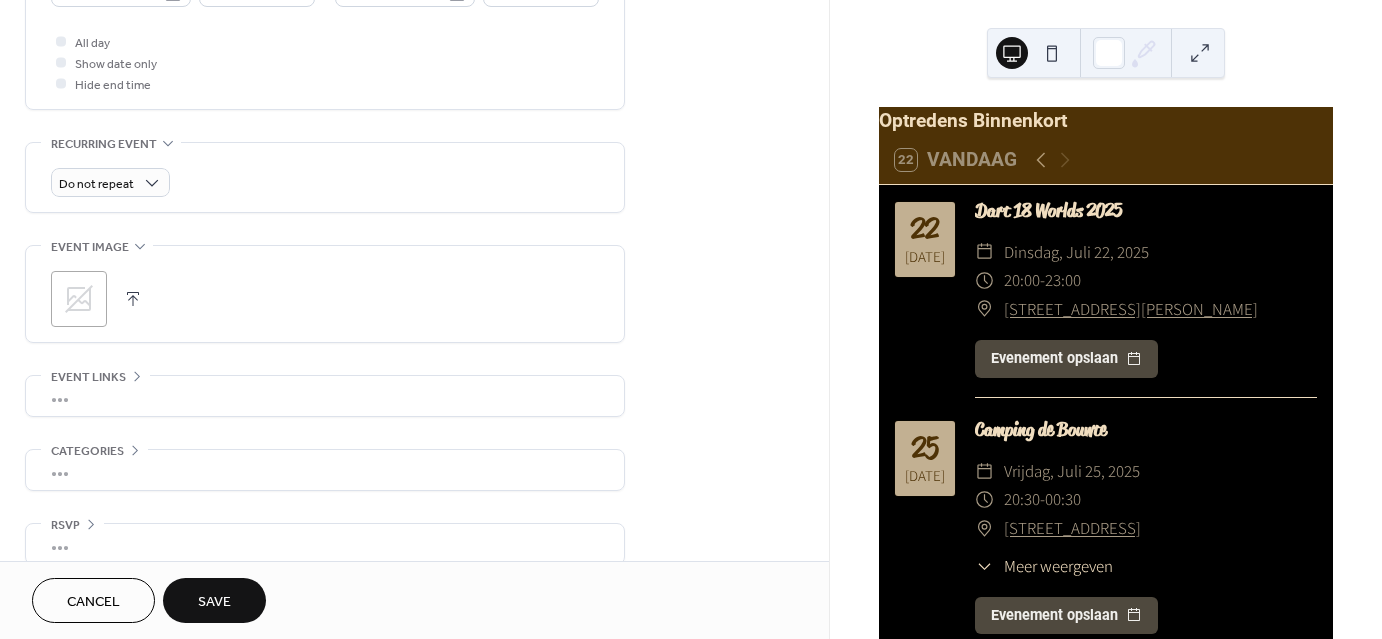 scroll, scrollTop: 765, scrollLeft: 0, axis: vertical 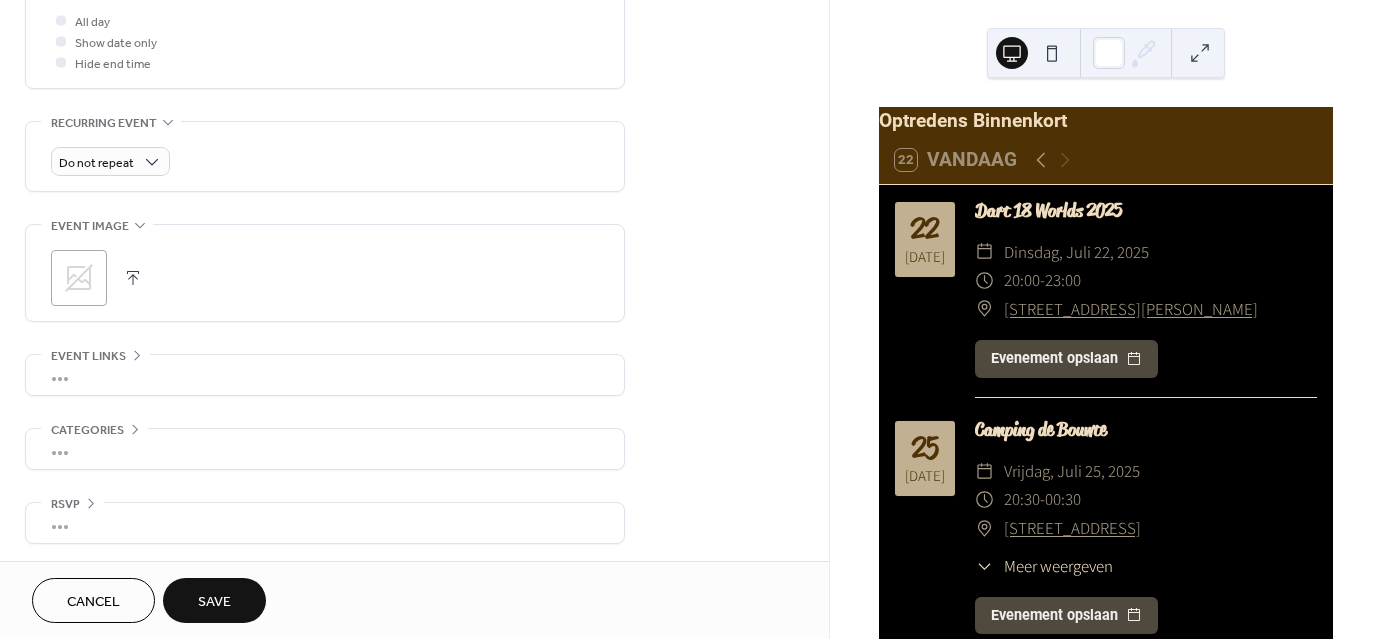click on "Save" at bounding box center (214, 602) 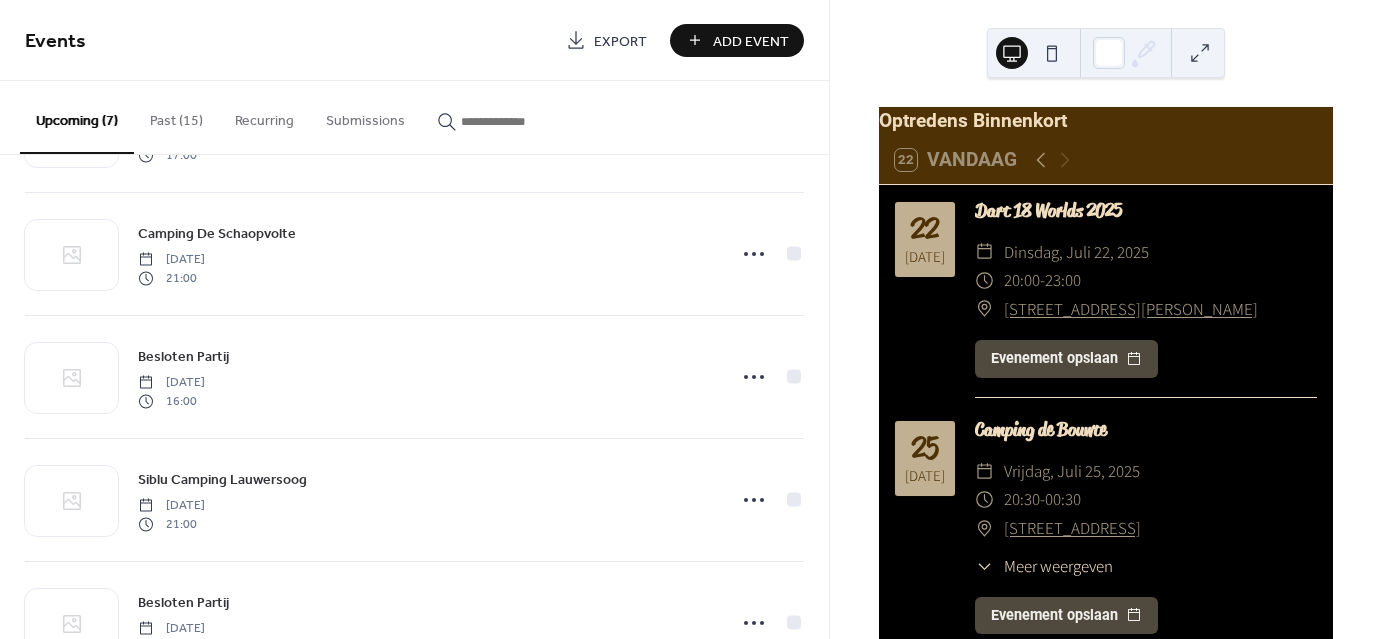scroll, scrollTop: 433, scrollLeft: 0, axis: vertical 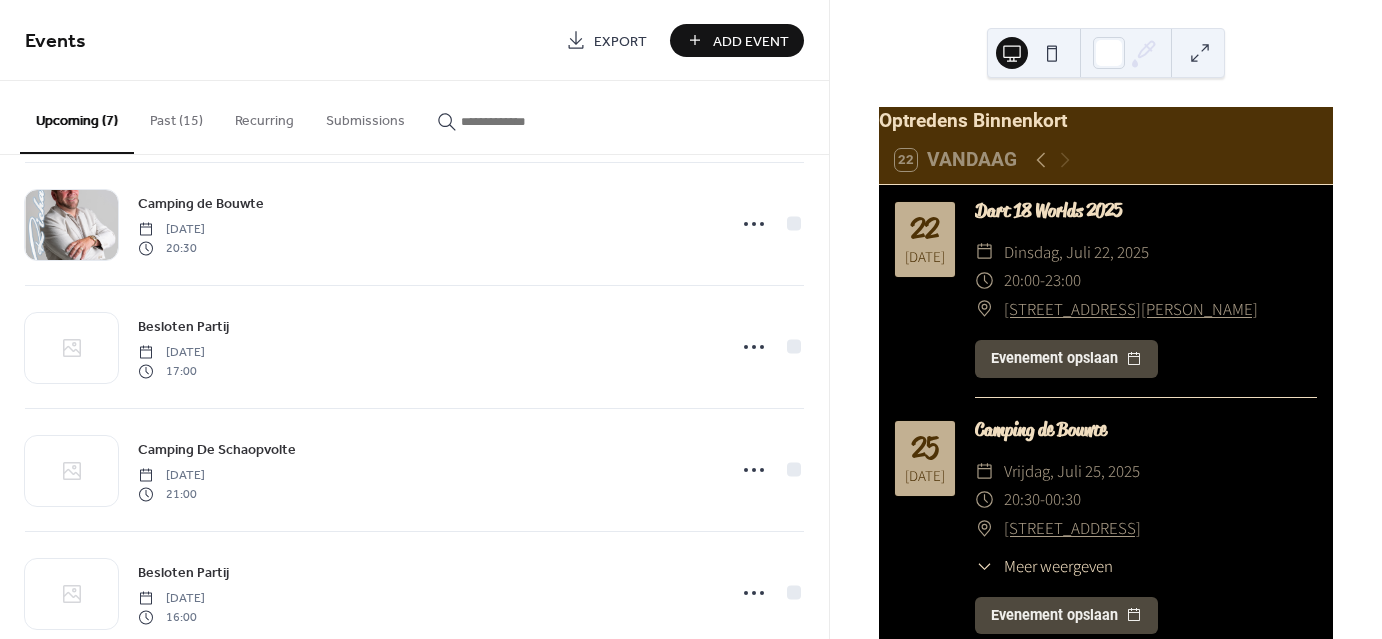 click on "Add Event" at bounding box center (751, 41) 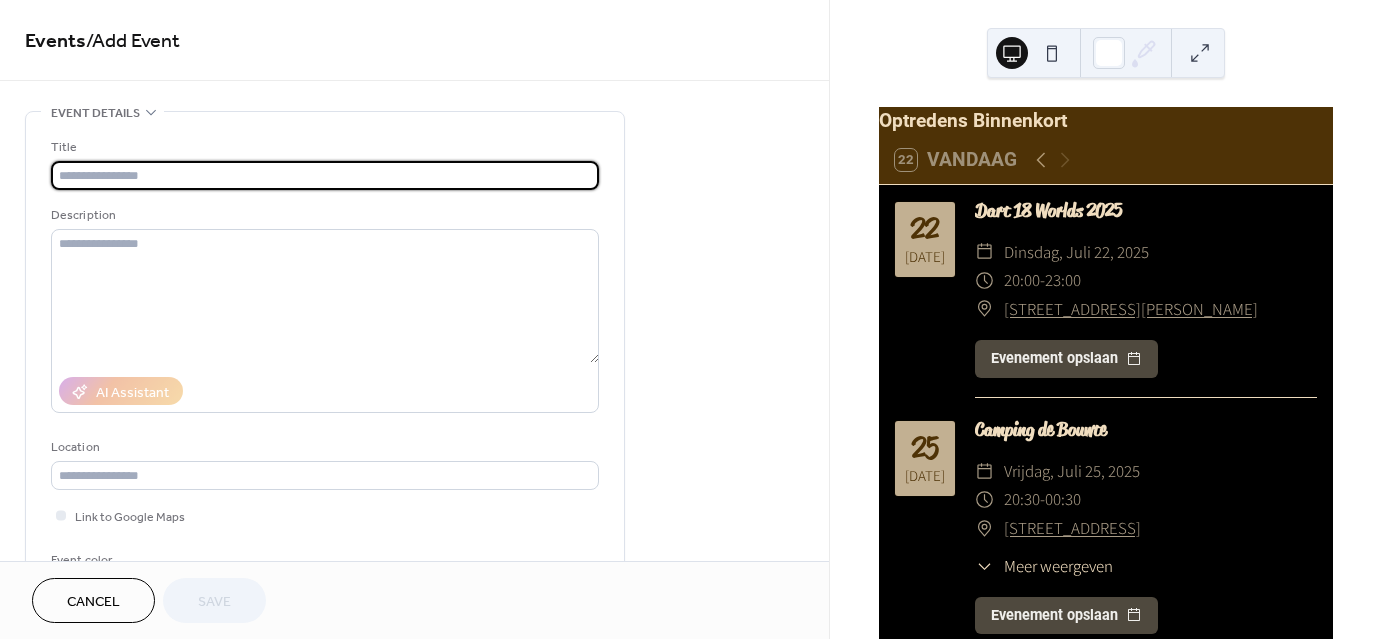 click at bounding box center [325, 175] 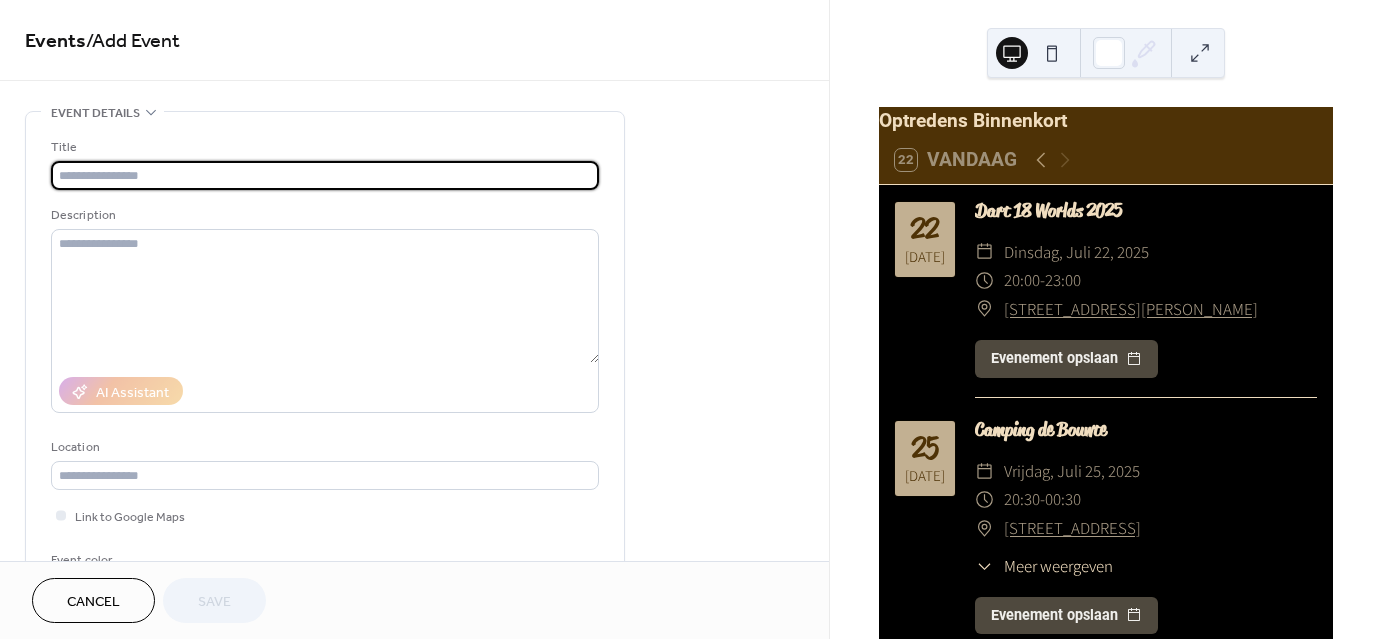 paste on "**********" 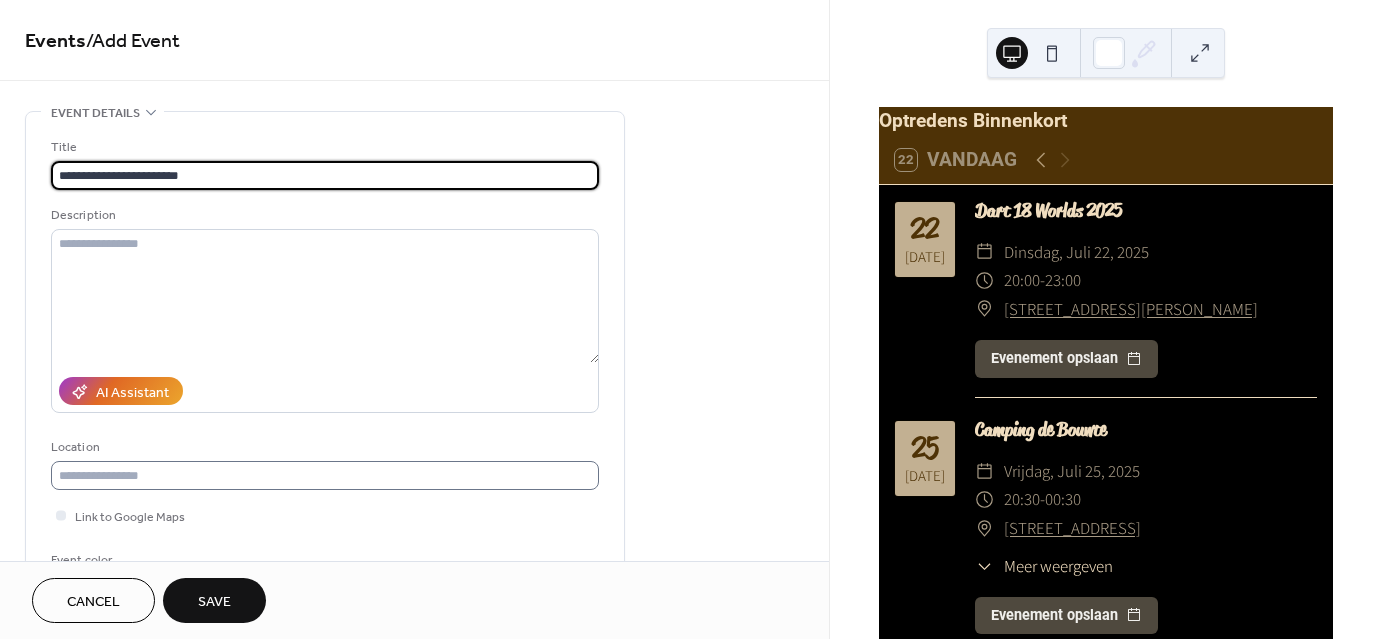type on "**********" 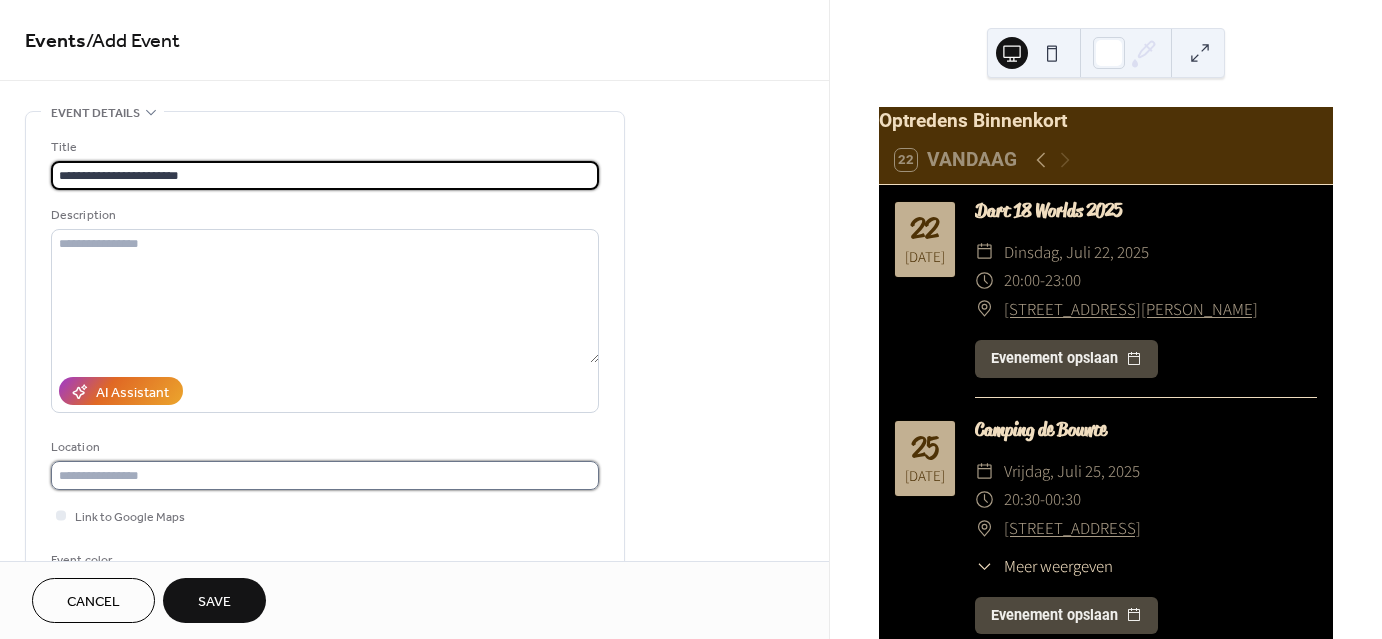 click at bounding box center (325, 475) 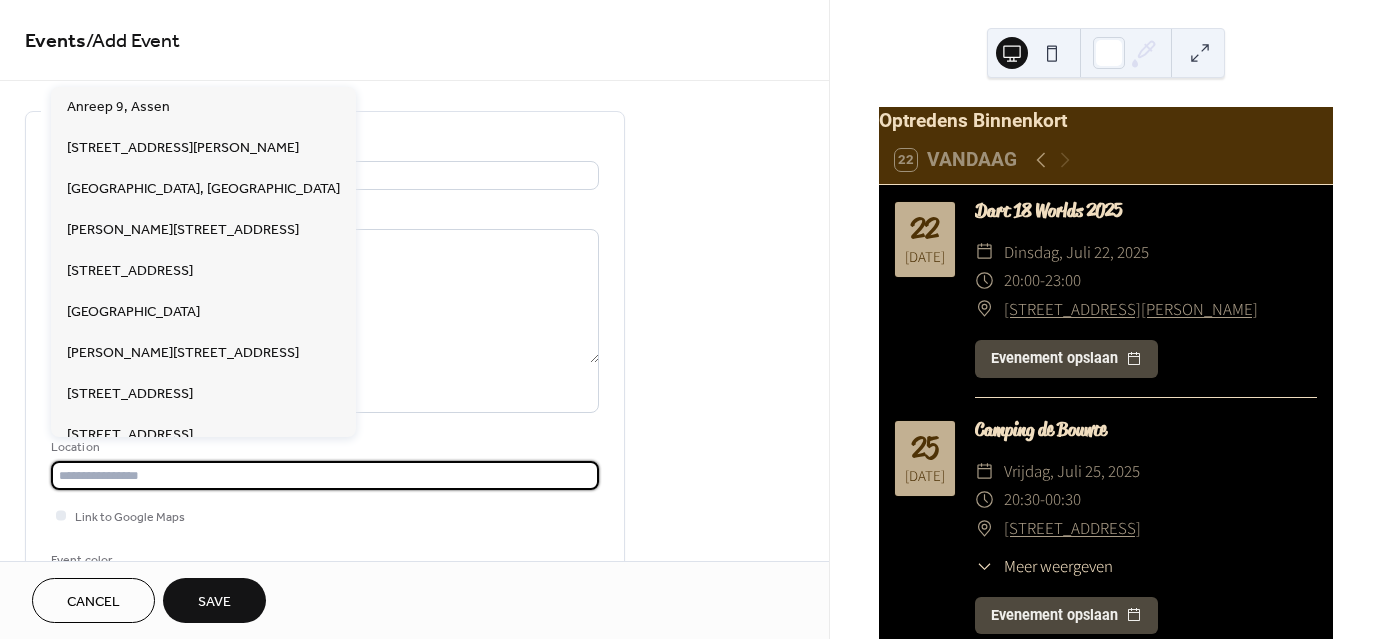 click at bounding box center [325, 475] 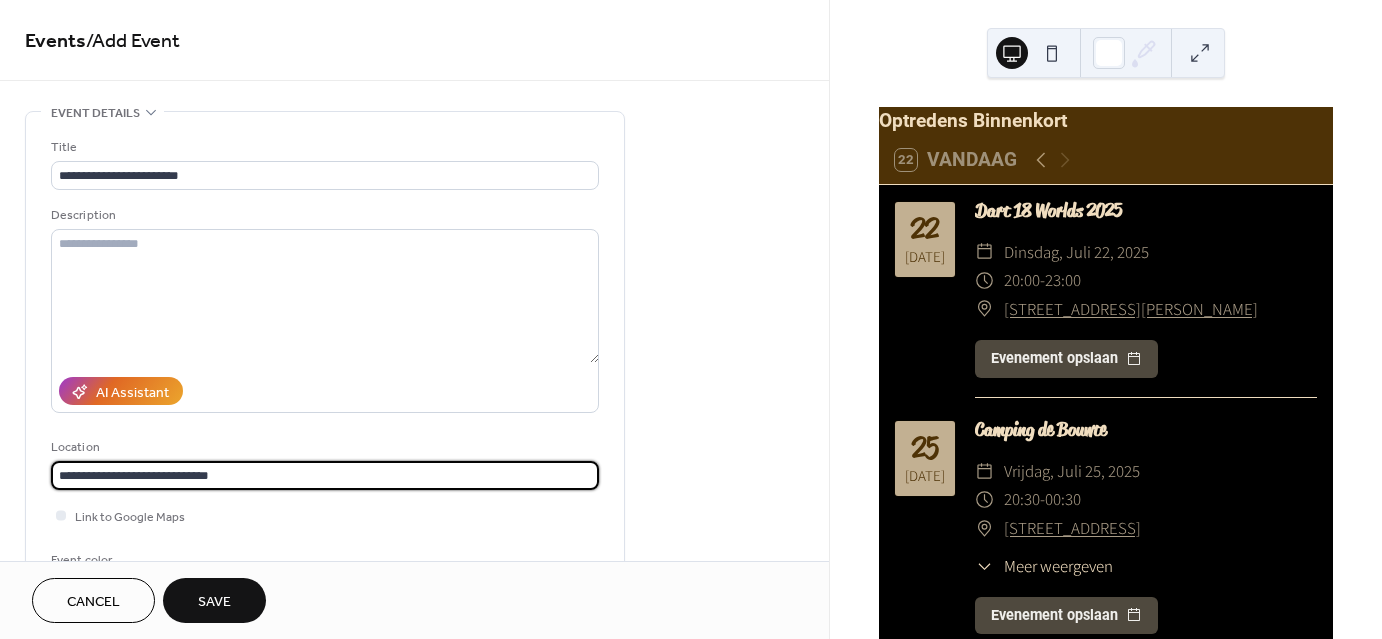 click on "**********" at bounding box center [325, 475] 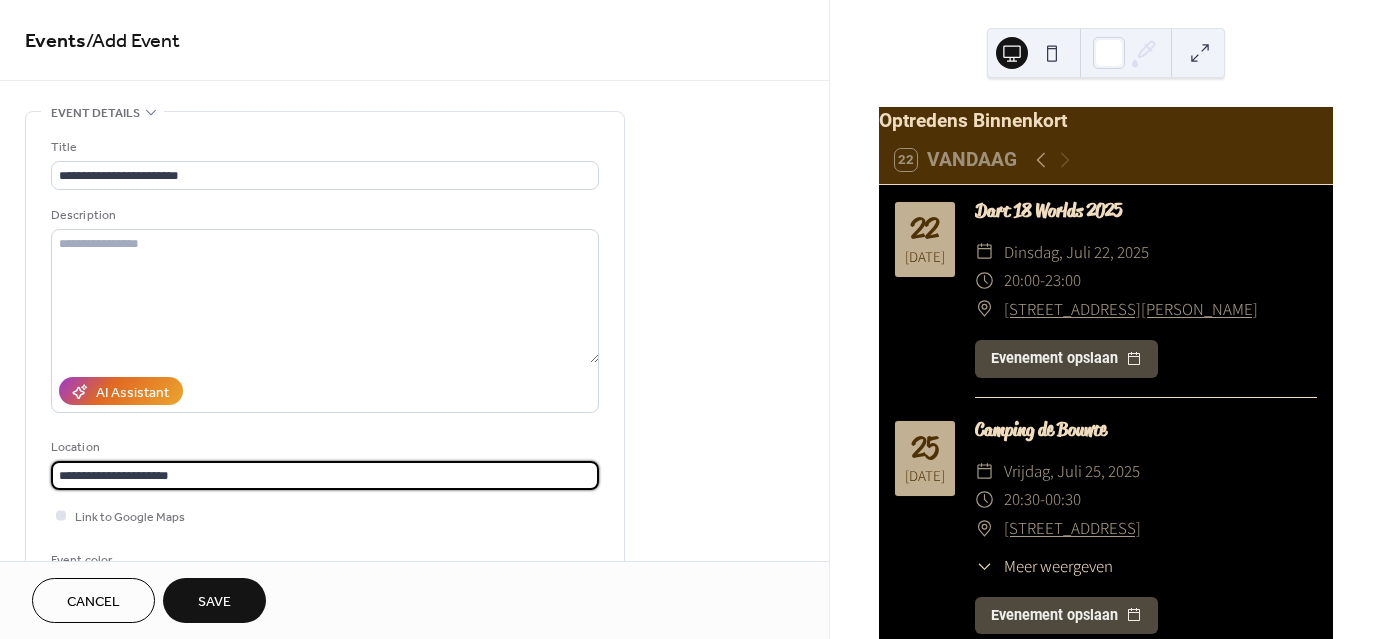 type on "**********" 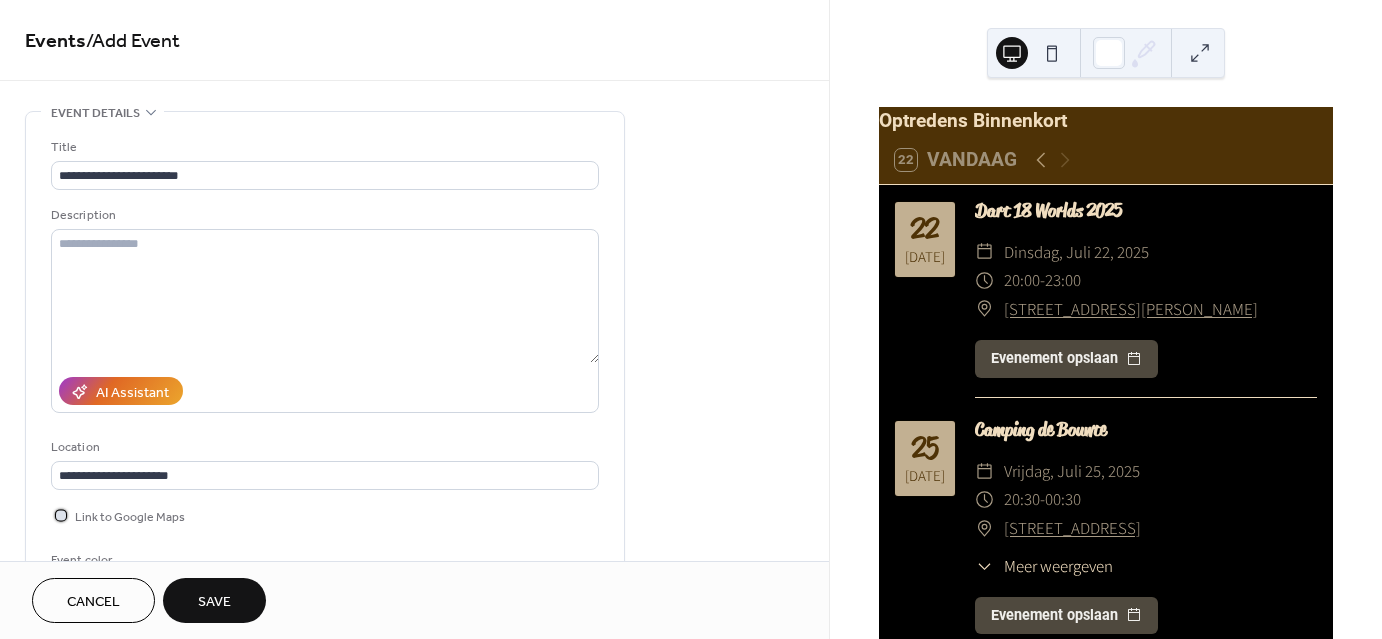 click at bounding box center [61, 515] 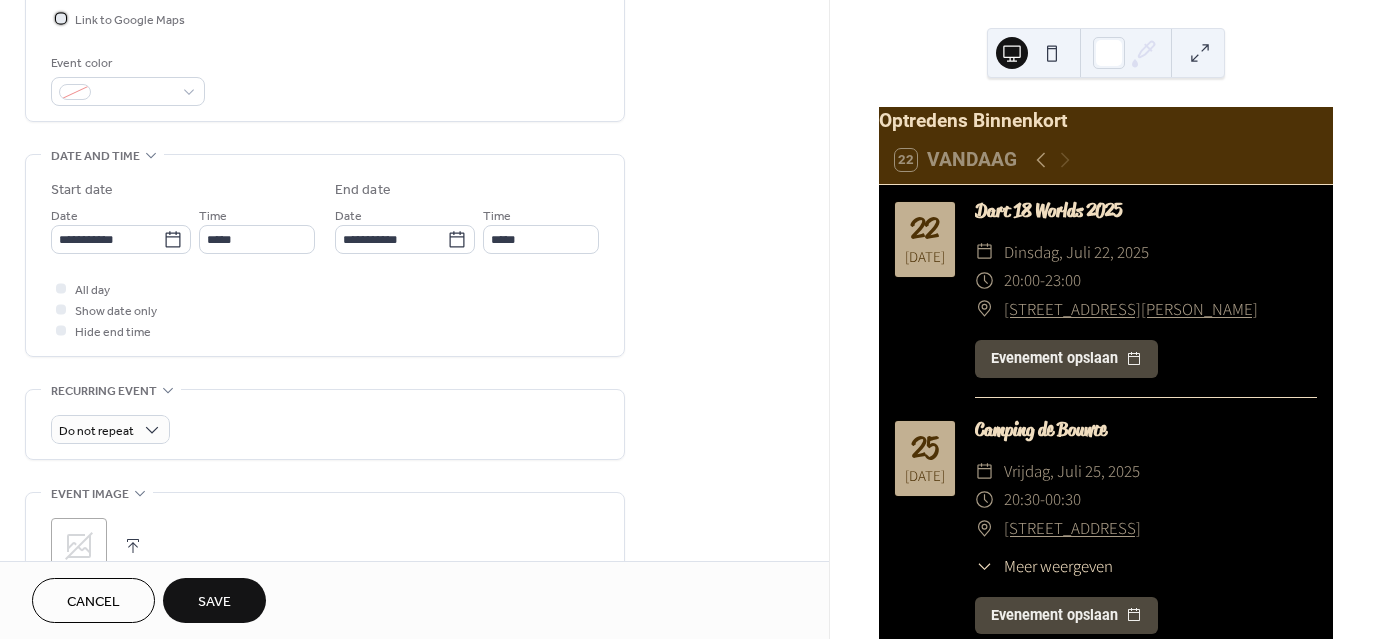 scroll, scrollTop: 510, scrollLeft: 0, axis: vertical 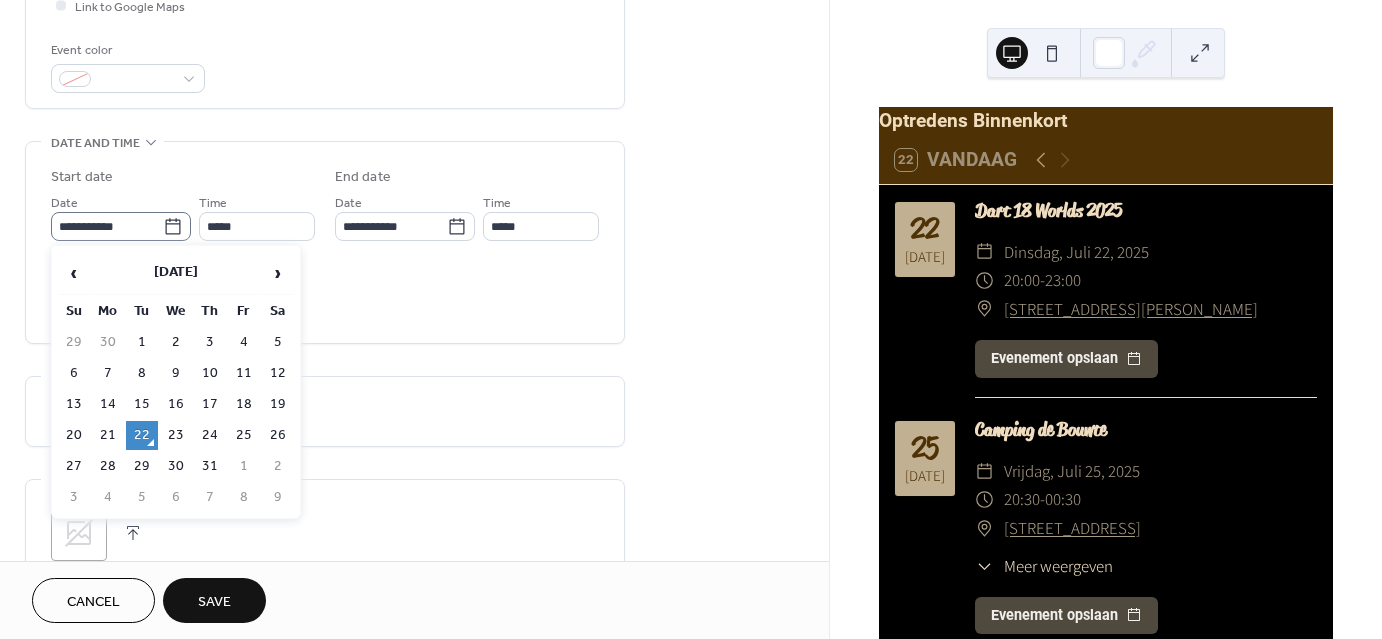 click 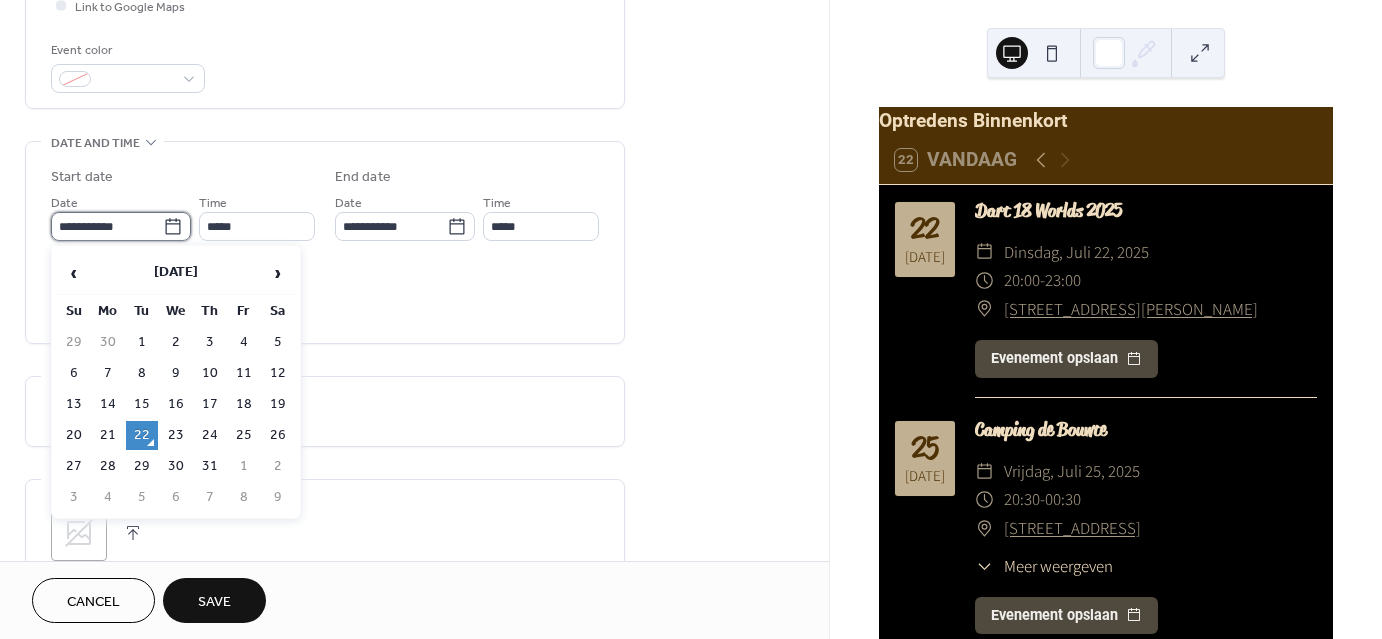 click on "**********" at bounding box center (107, 226) 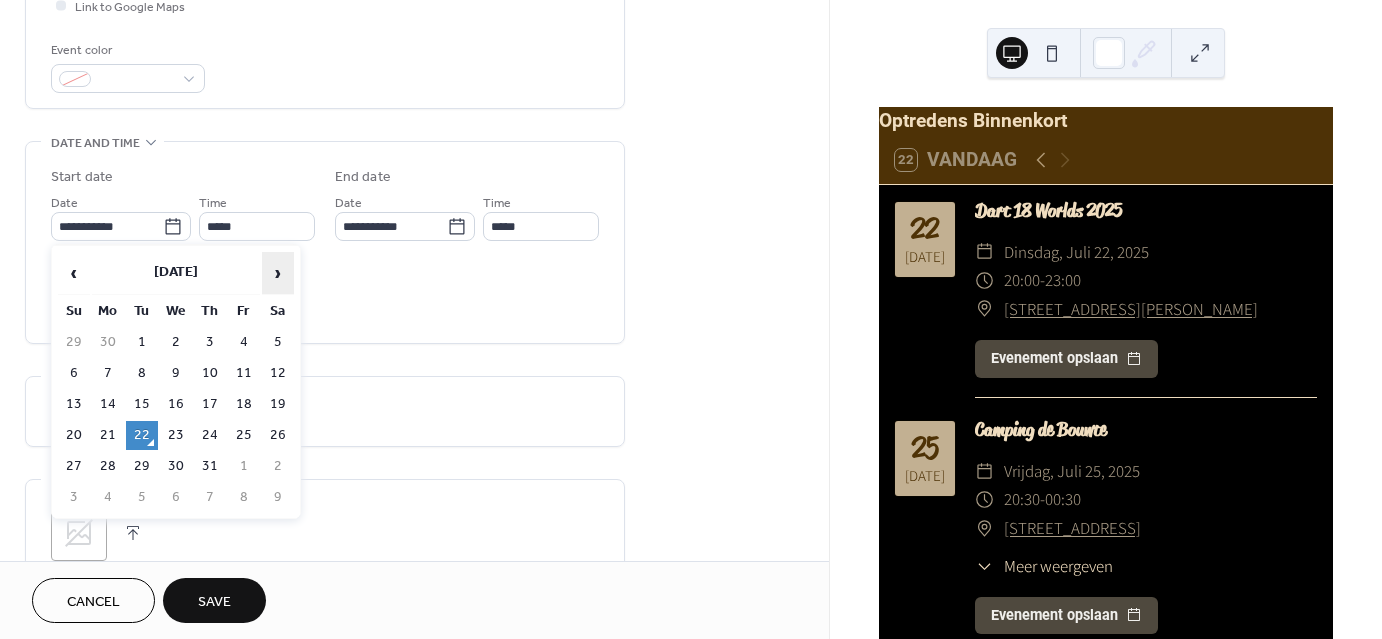 click on "›" at bounding box center (278, 273) 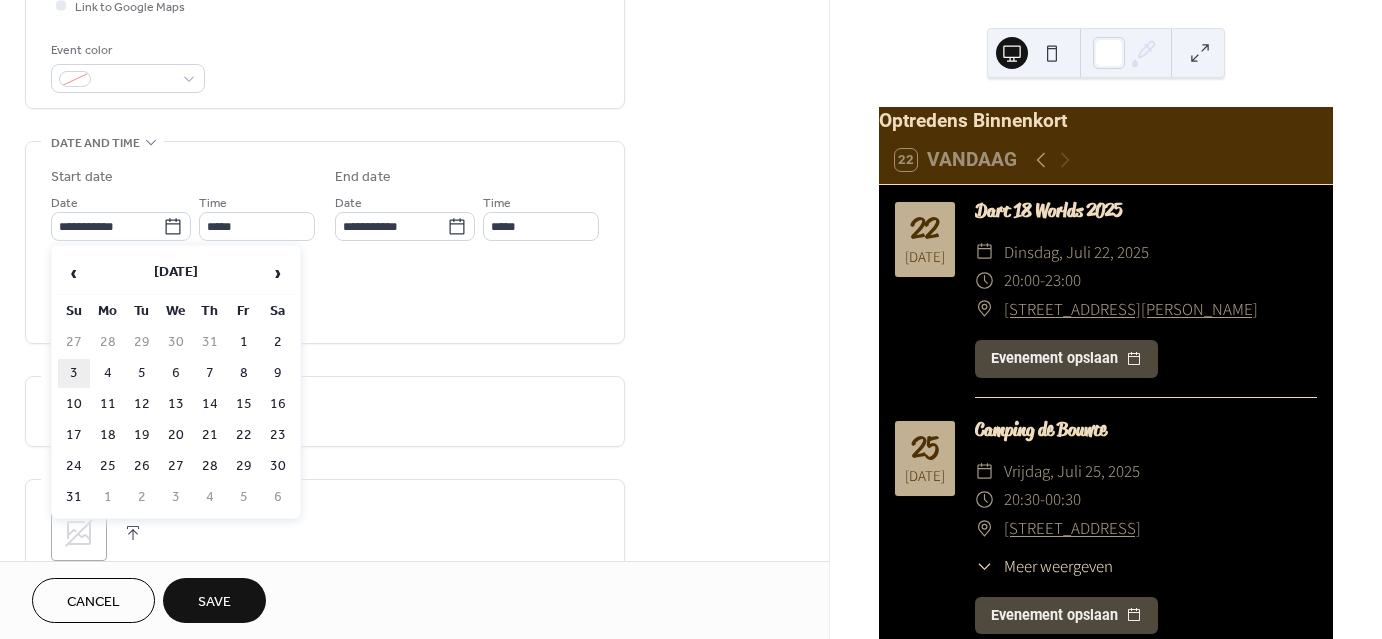 click on "3" at bounding box center (74, 373) 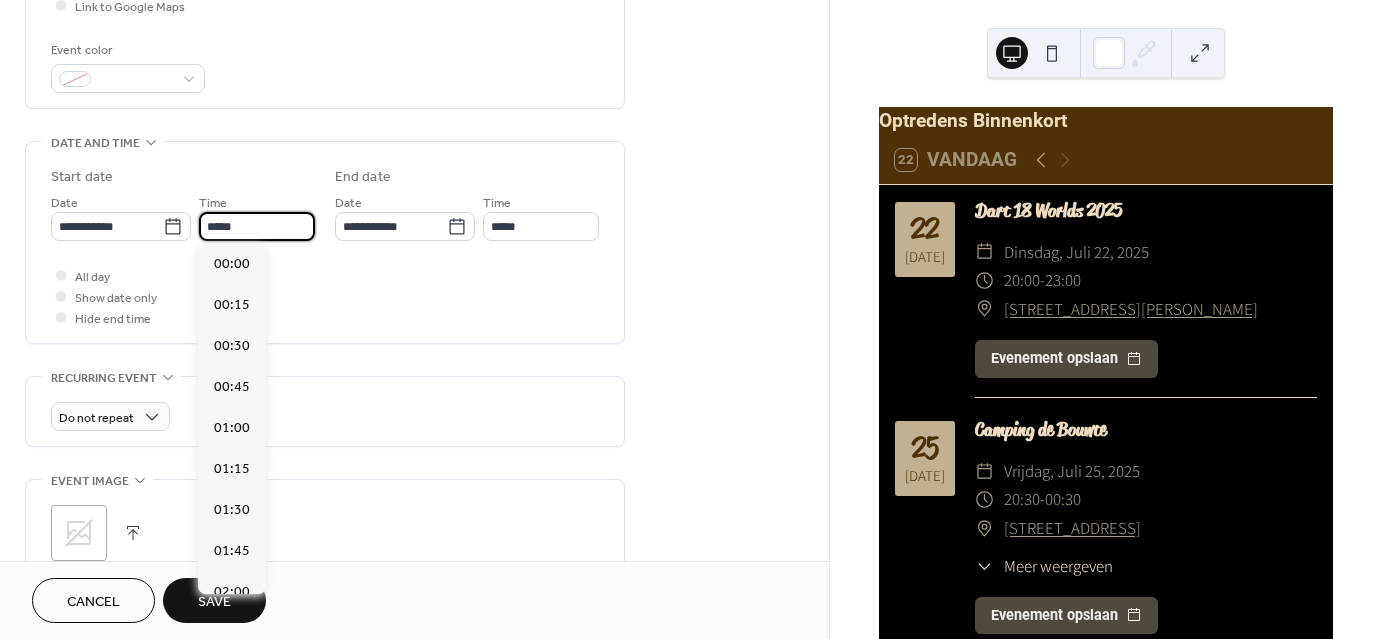scroll, scrollTop: 1968, scrollLeft: 0, axis: vertical 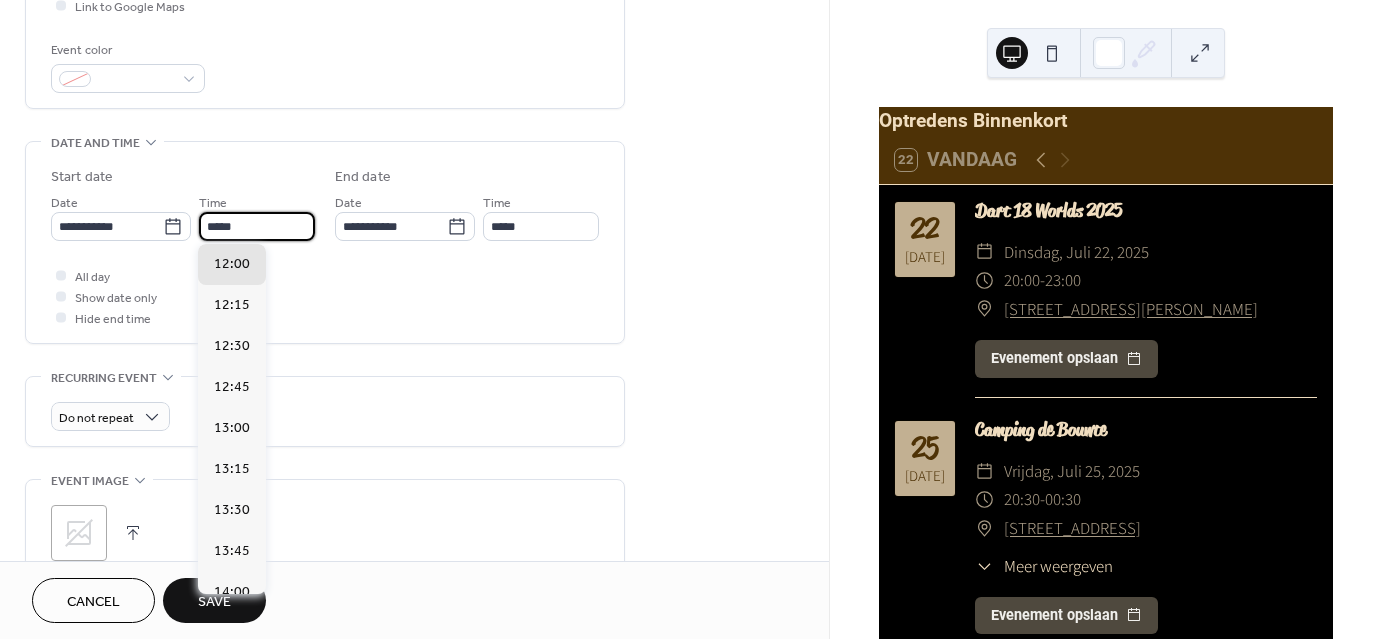 click on "*****" at bounding box center [257, 226] 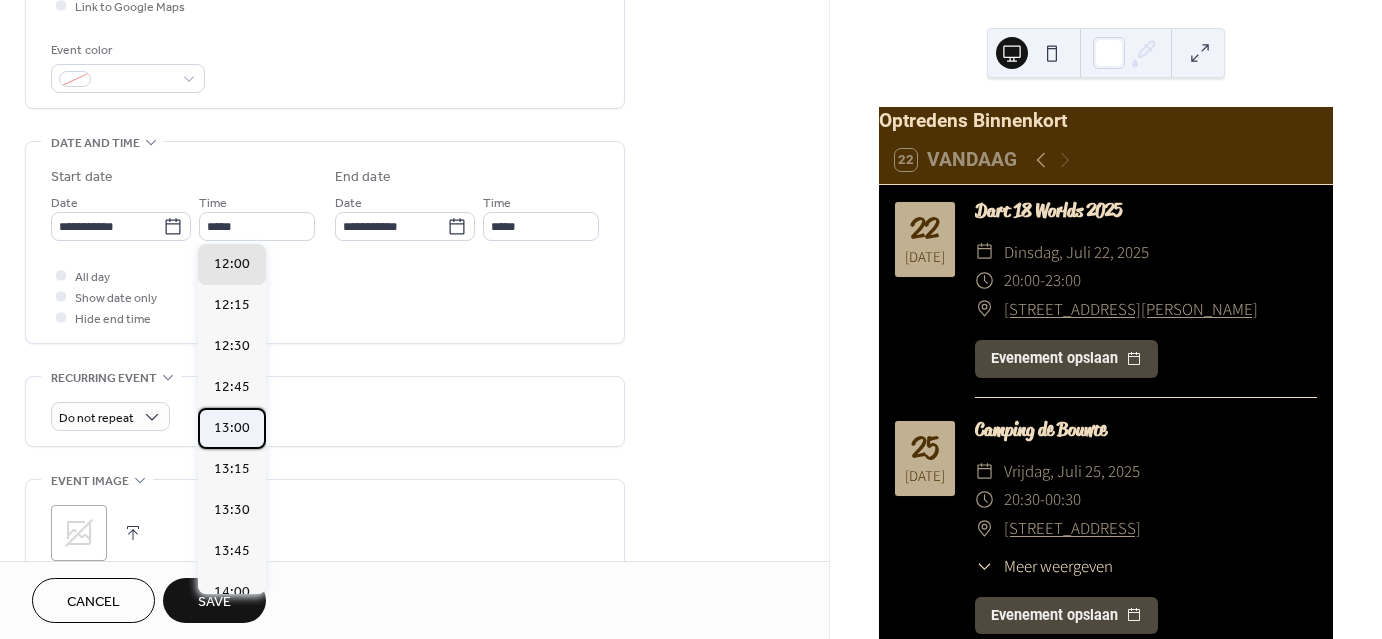 click on "13:00" at bounding box center (232, 427) 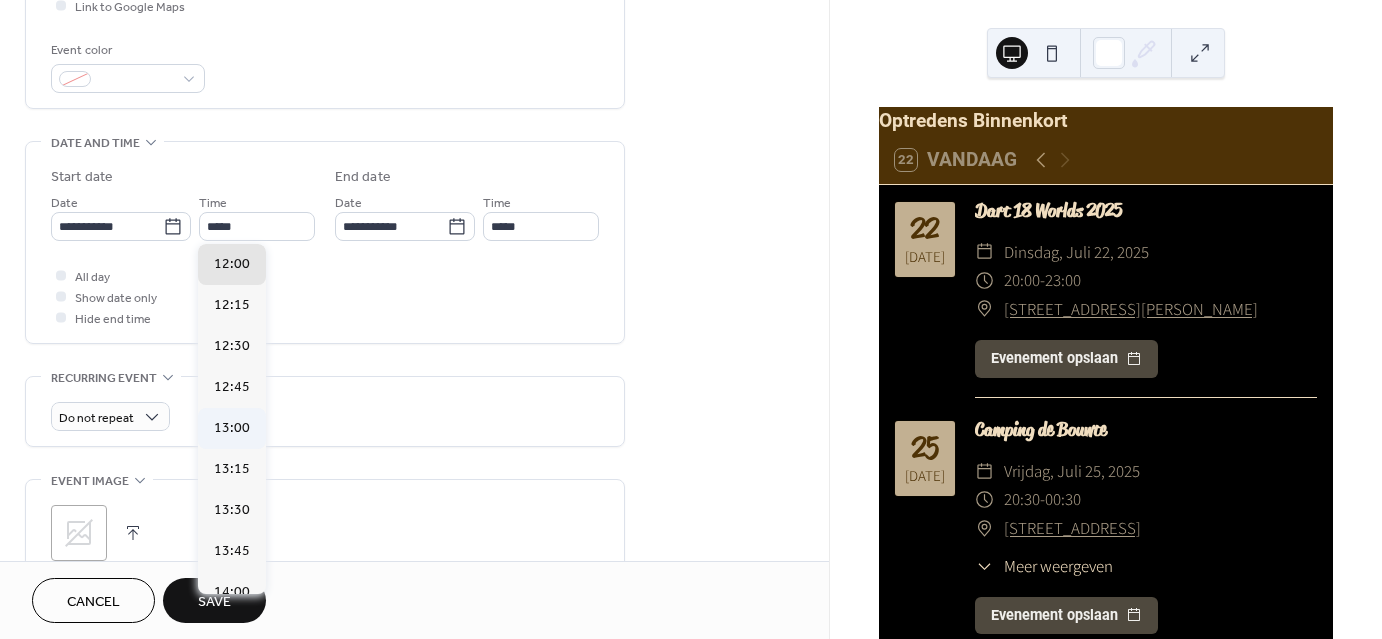 type on "*****" 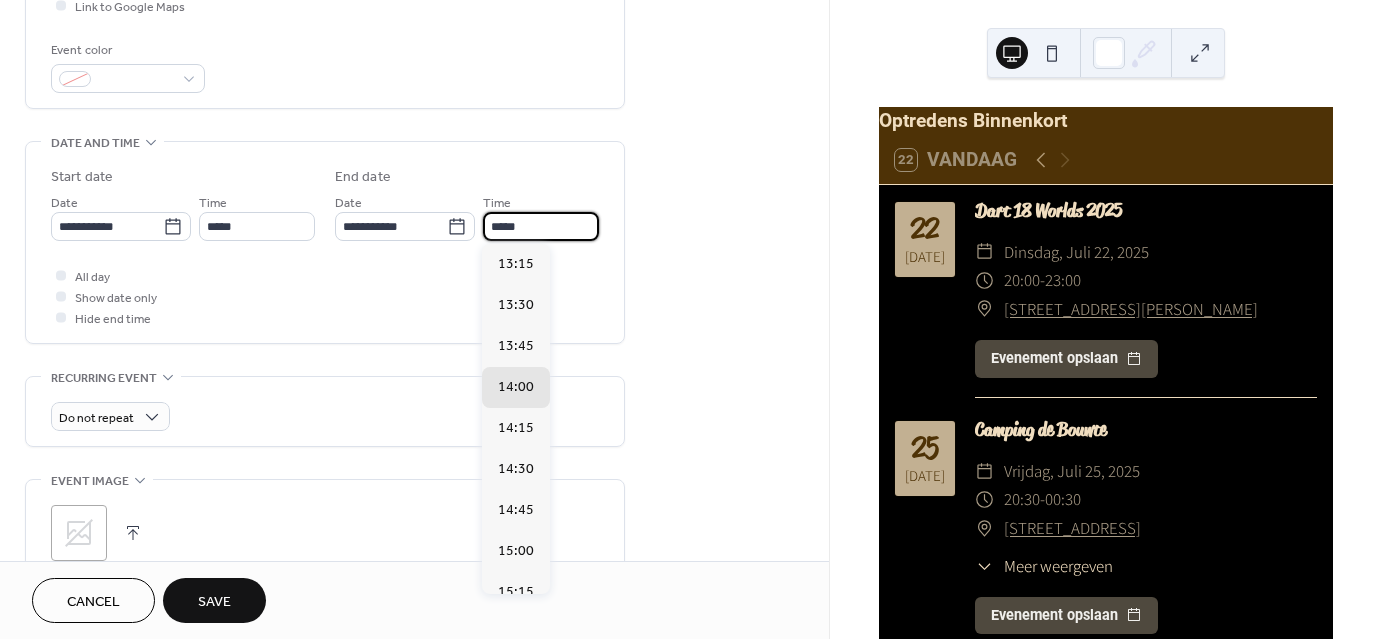 click on "*****" at bounding box center [541, 226] 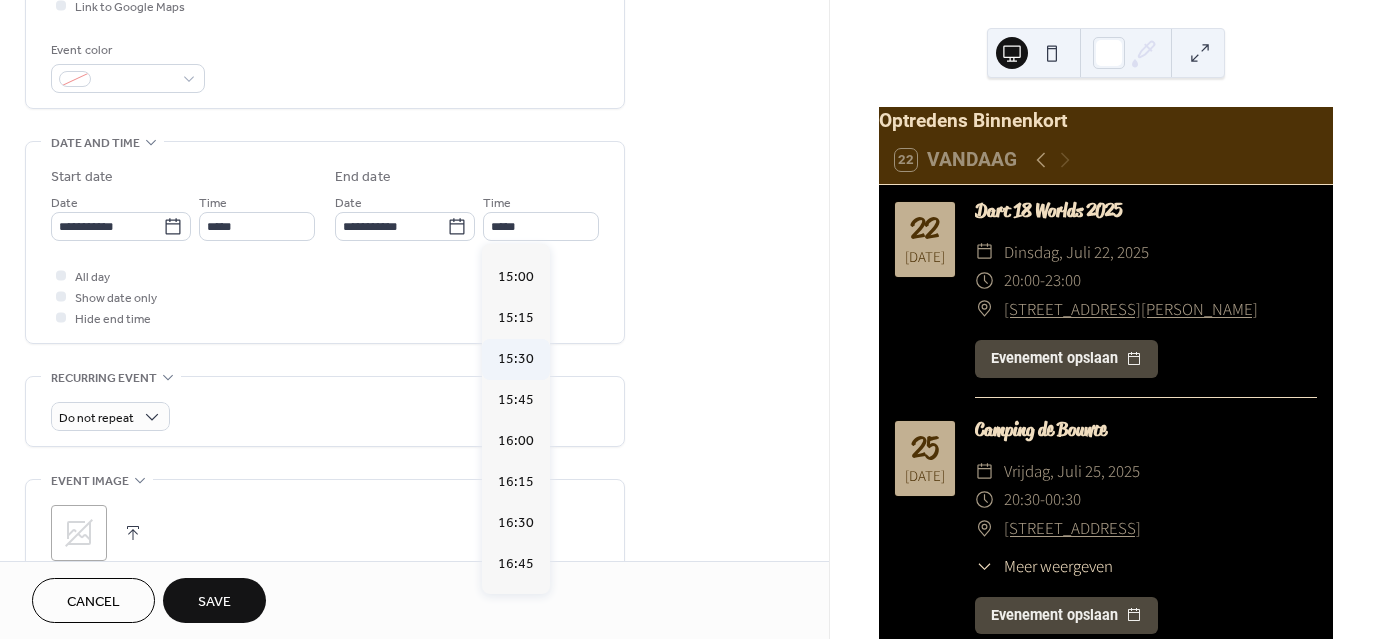 scroll, scrollTop: 282, scrollLeft: 0, axis: vertical 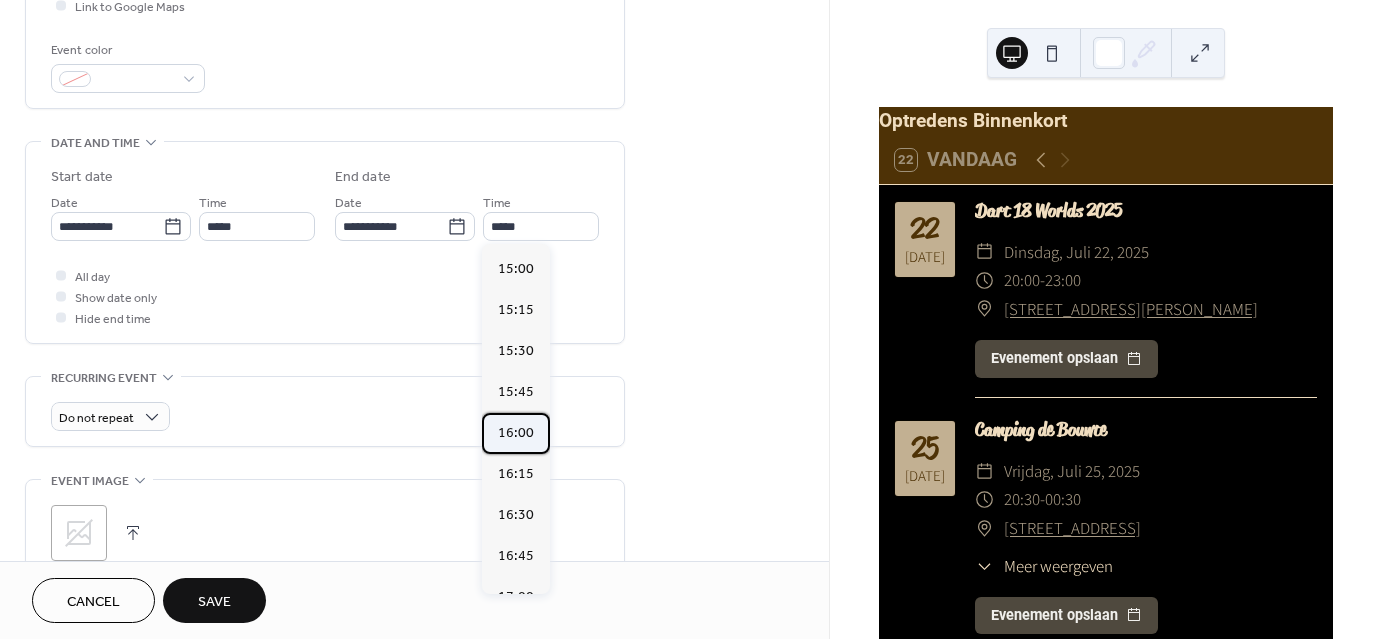 click on "16:00" at bounding box center [516, 432] 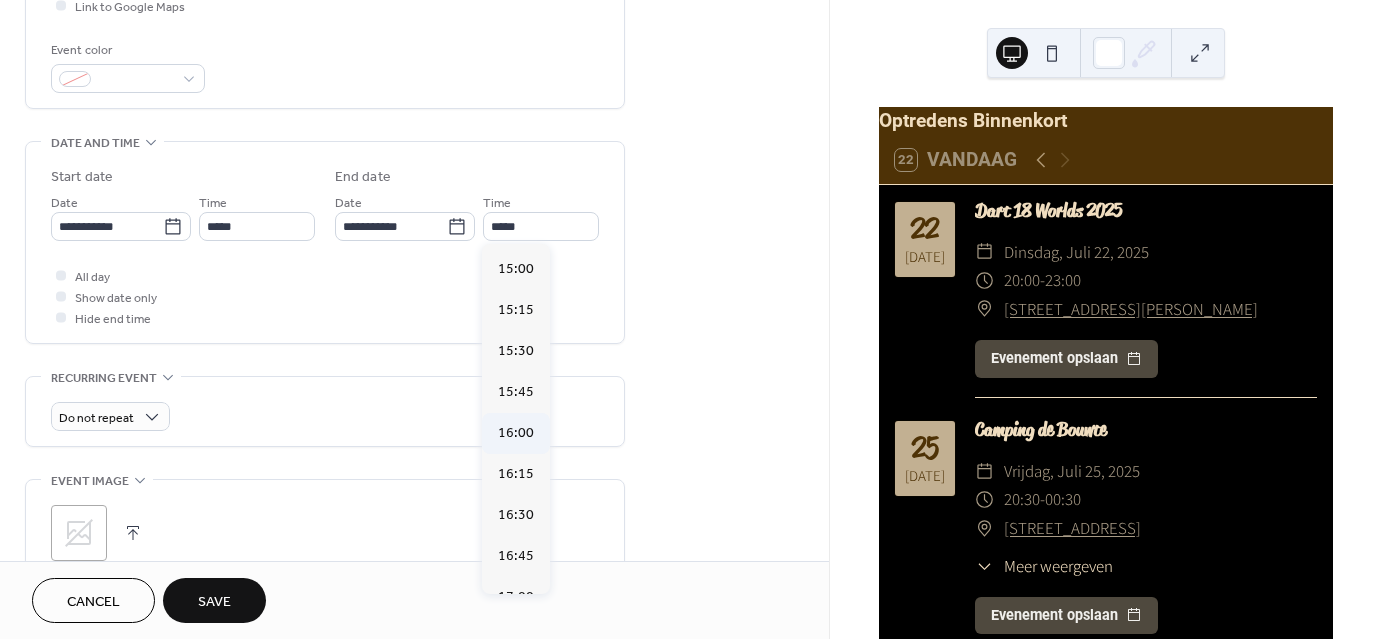 type on "*****" 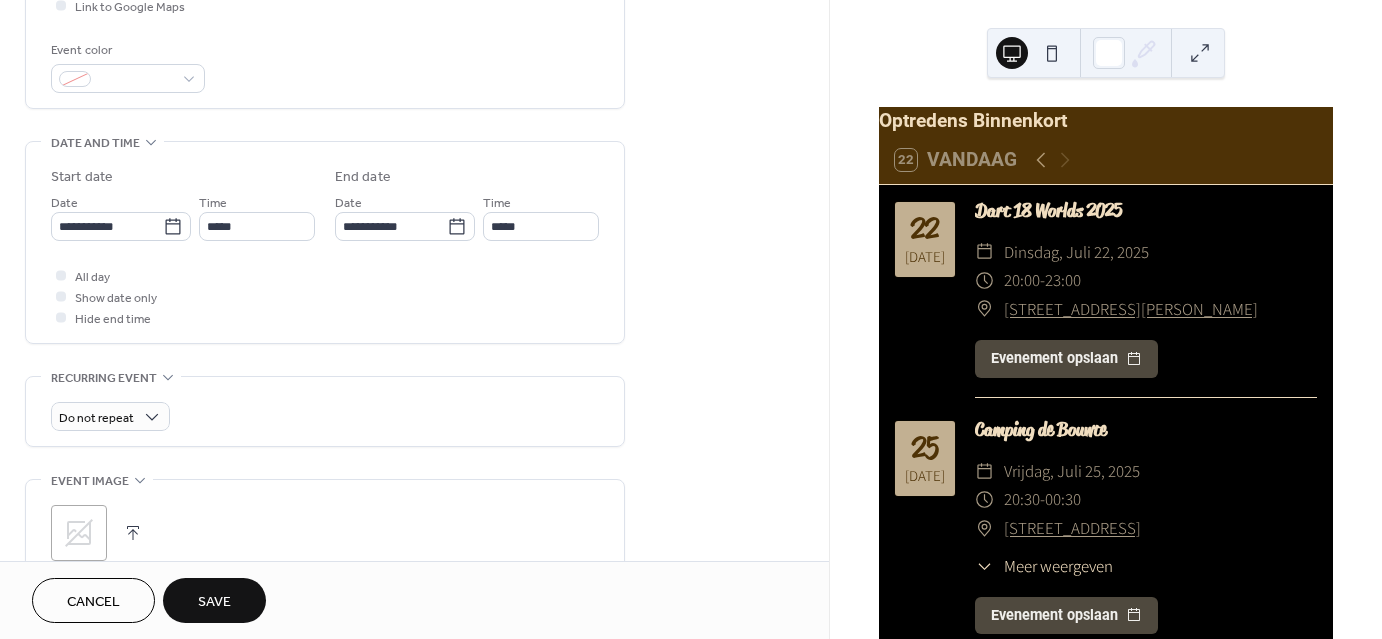 scroll, scrollTop: 765, scrollLeft: 0, axis: vertical 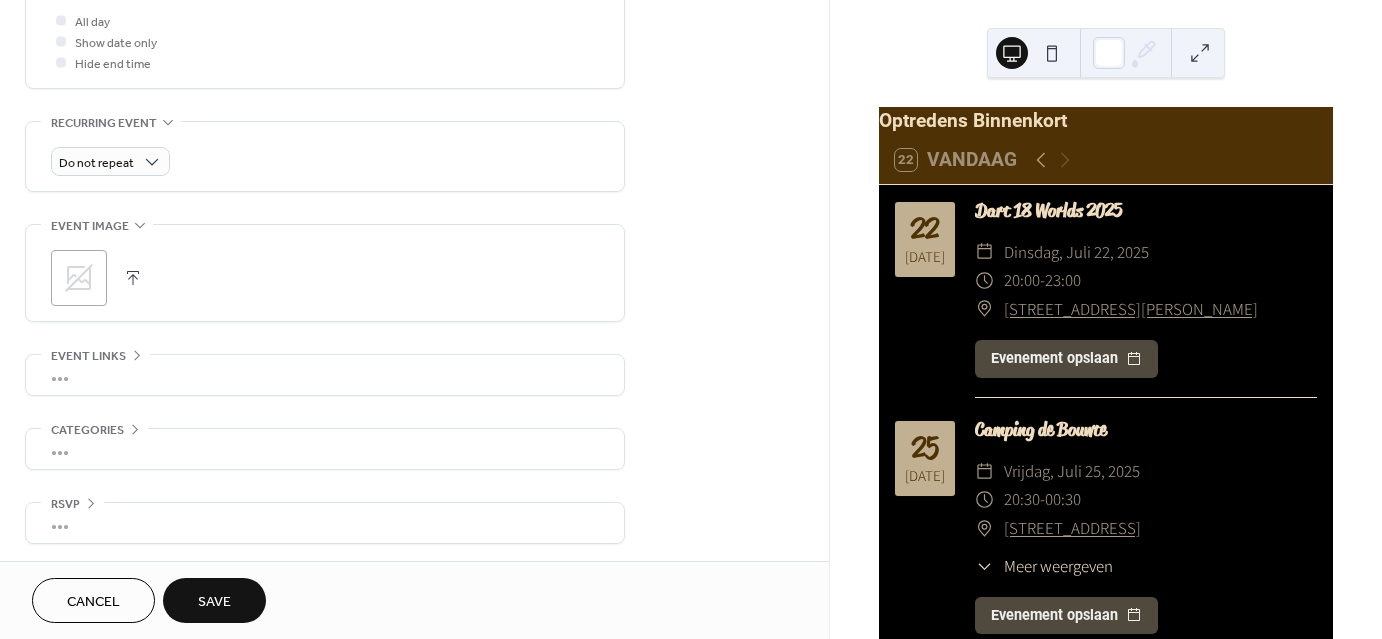 click on "Save" at bounding box center (214, 602) 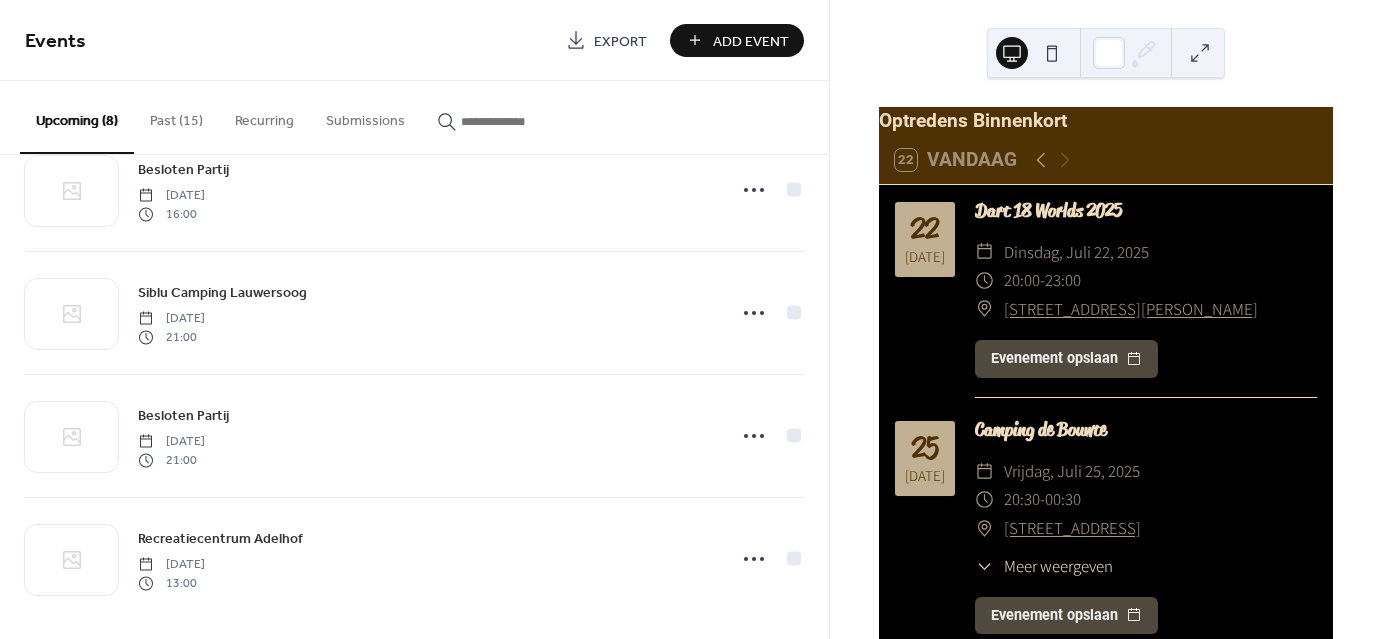 scroll, scrollTop: 556, scrollLeft: 0, axis: vertical 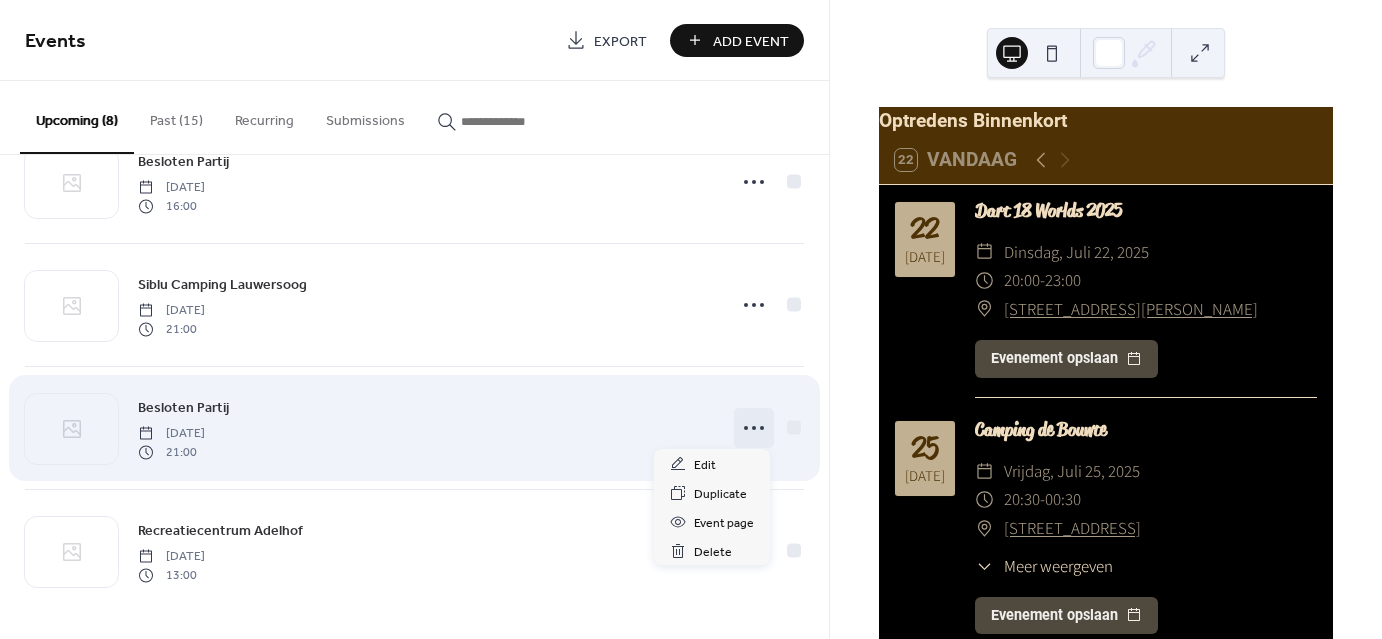 click 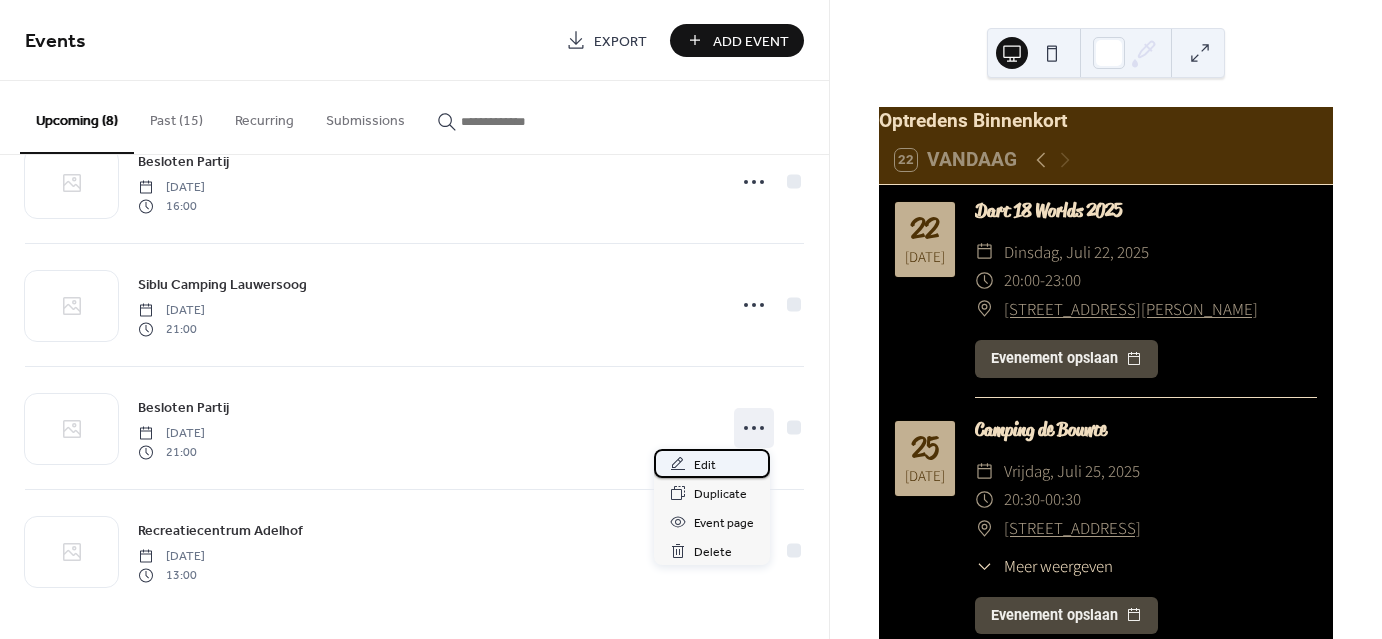 click on "Edit" at bounding box center (712, 463) 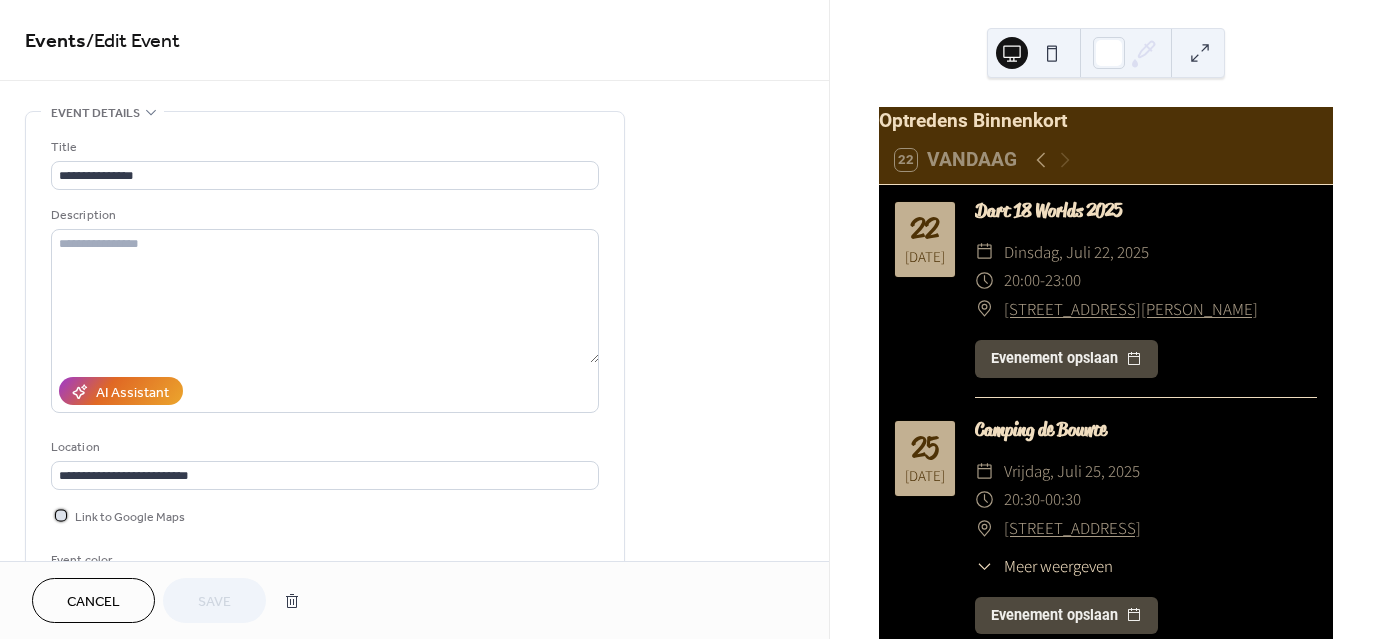 click at bounding box center [61, 515] 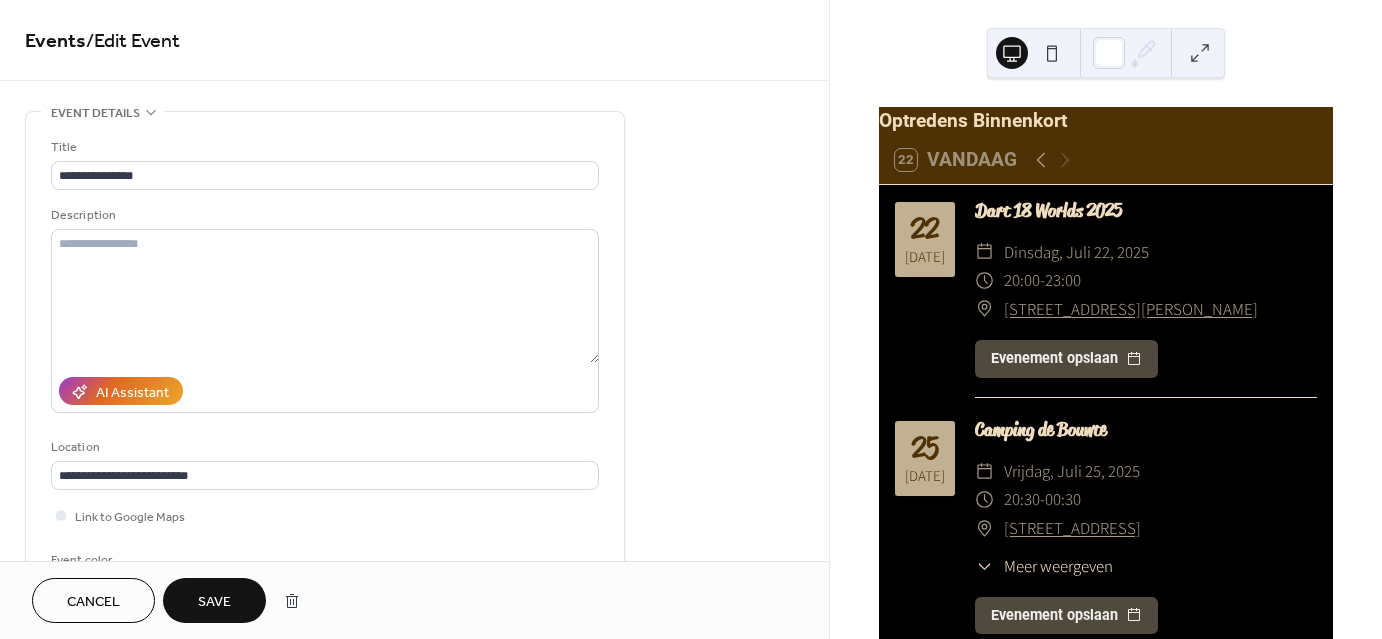 click on "Save" at bounding box center (214, 602) 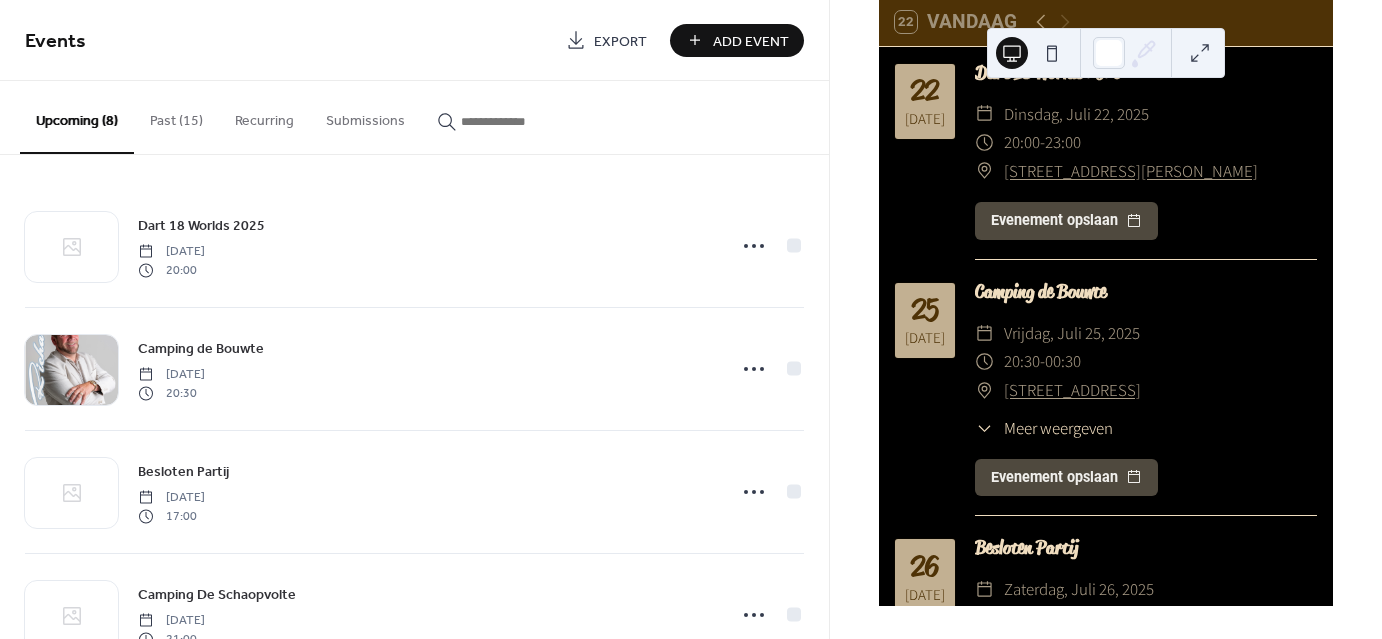 scroll, scrollTop: 0, scrollLeft: 0, axis: both 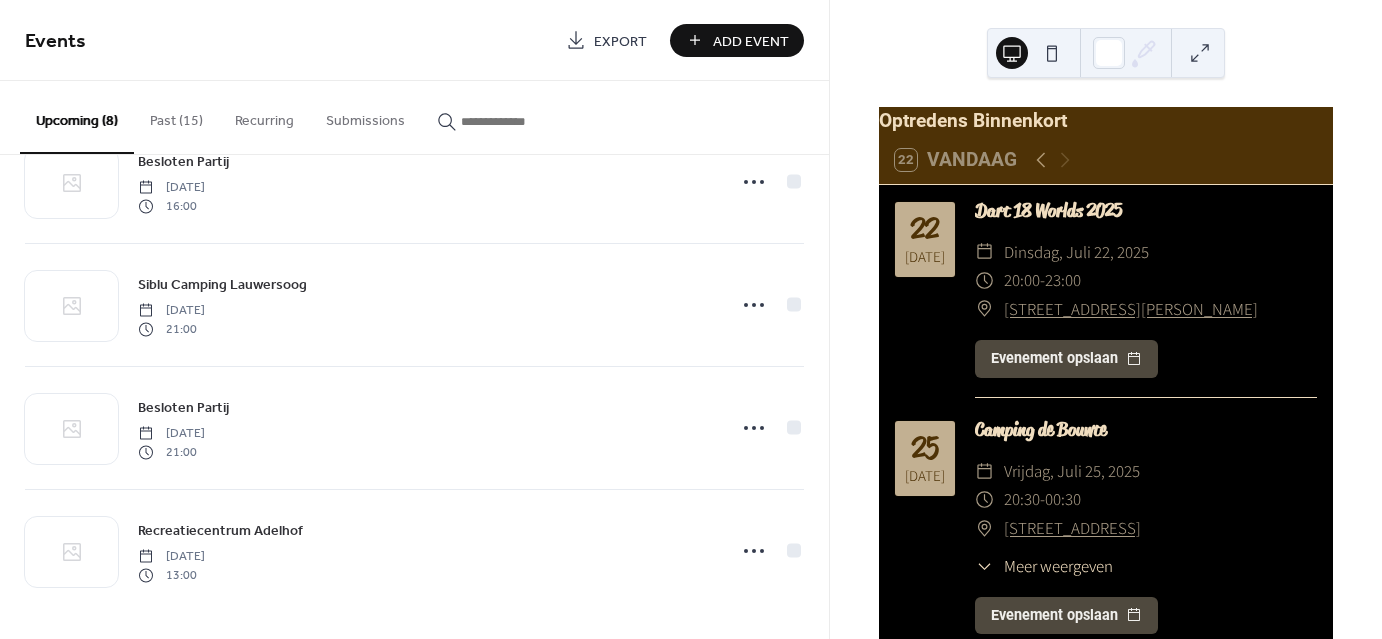 click on "Add Event" at bounding box center (751, 41) 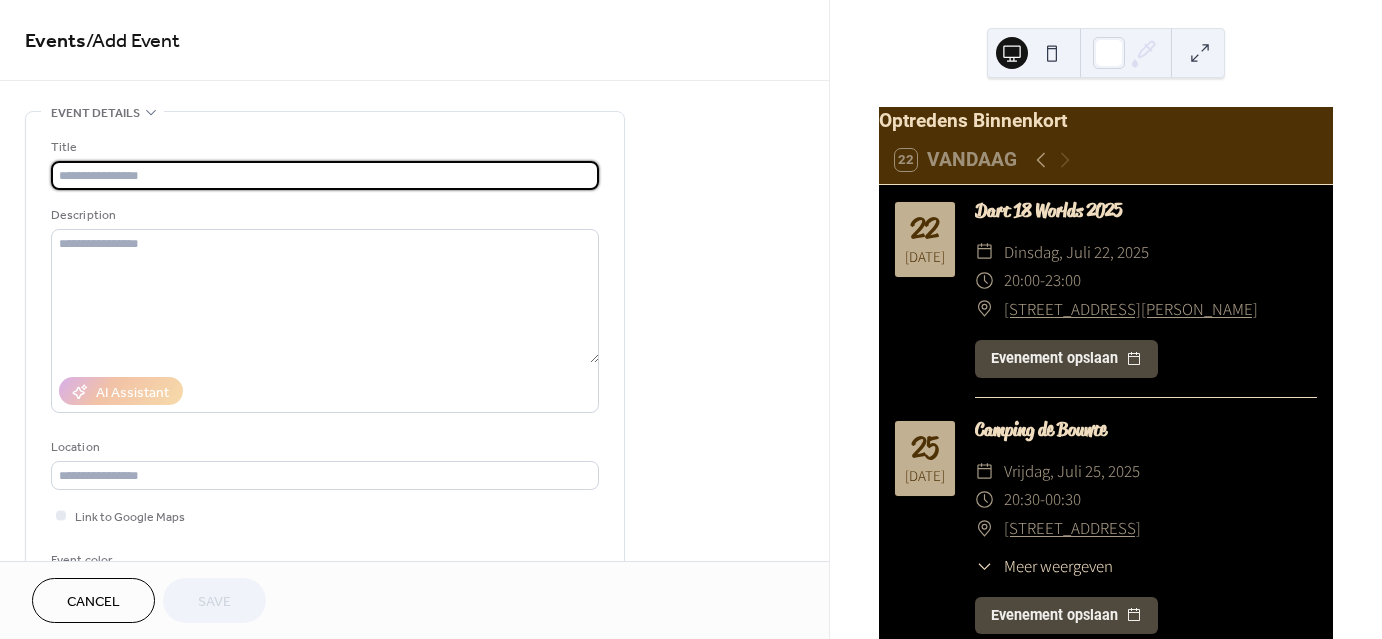 click at bounding box center [325, 175] 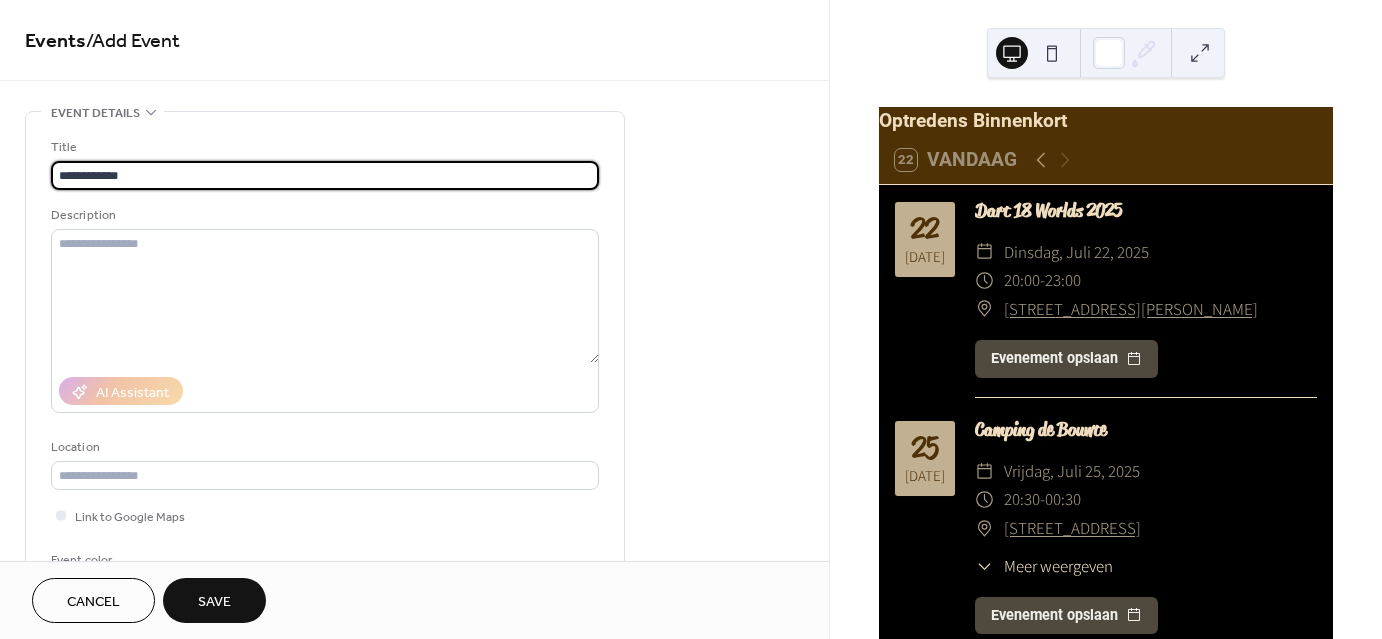 click on "**********" at bounding box center [325, 175] 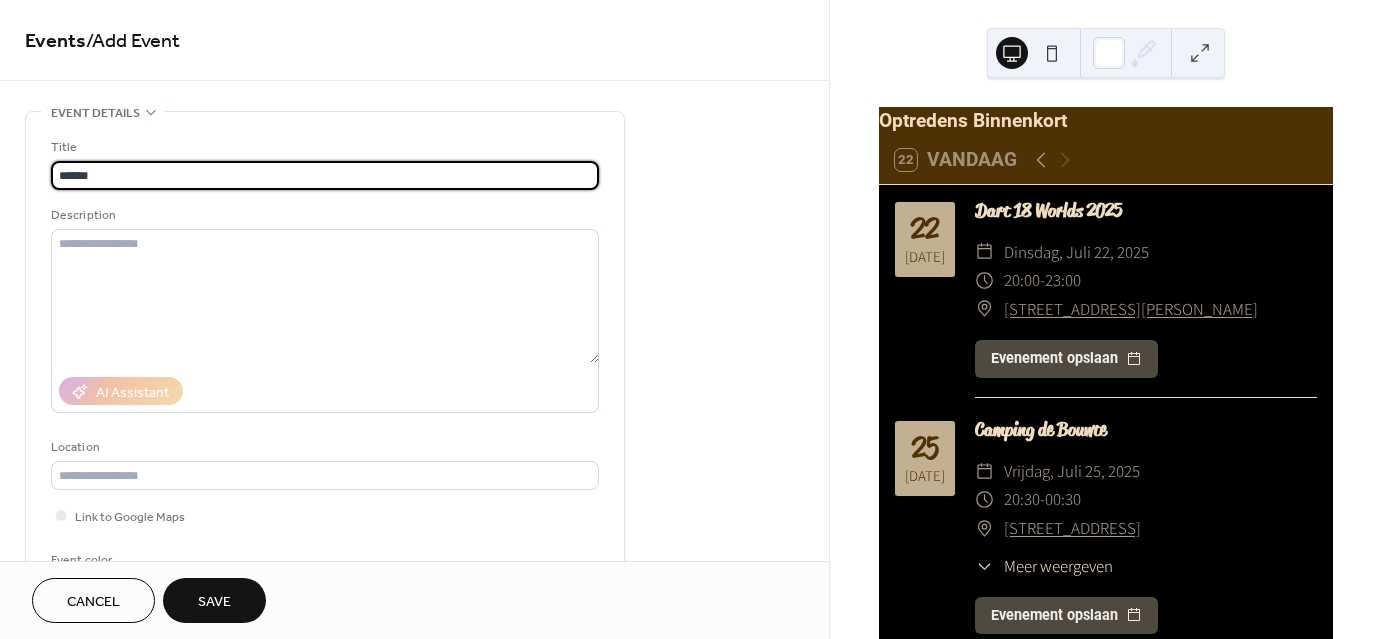 click on "******" at bounding box center (325, 175) 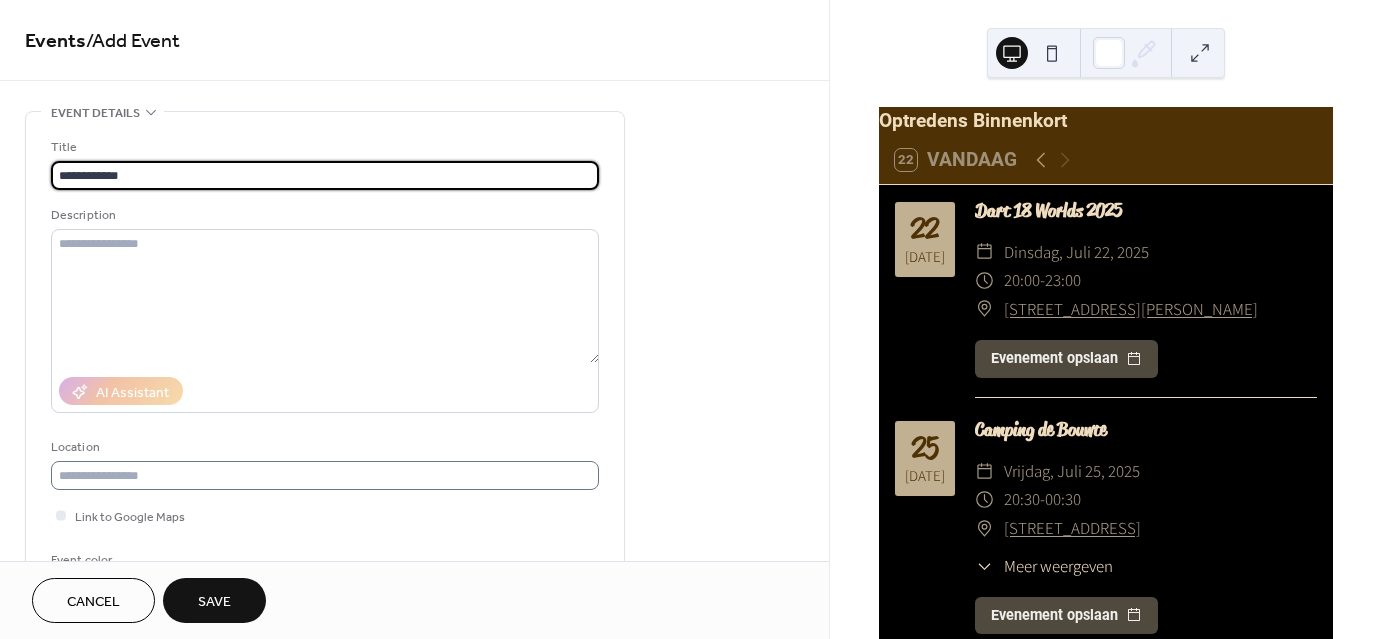 type on "**********" 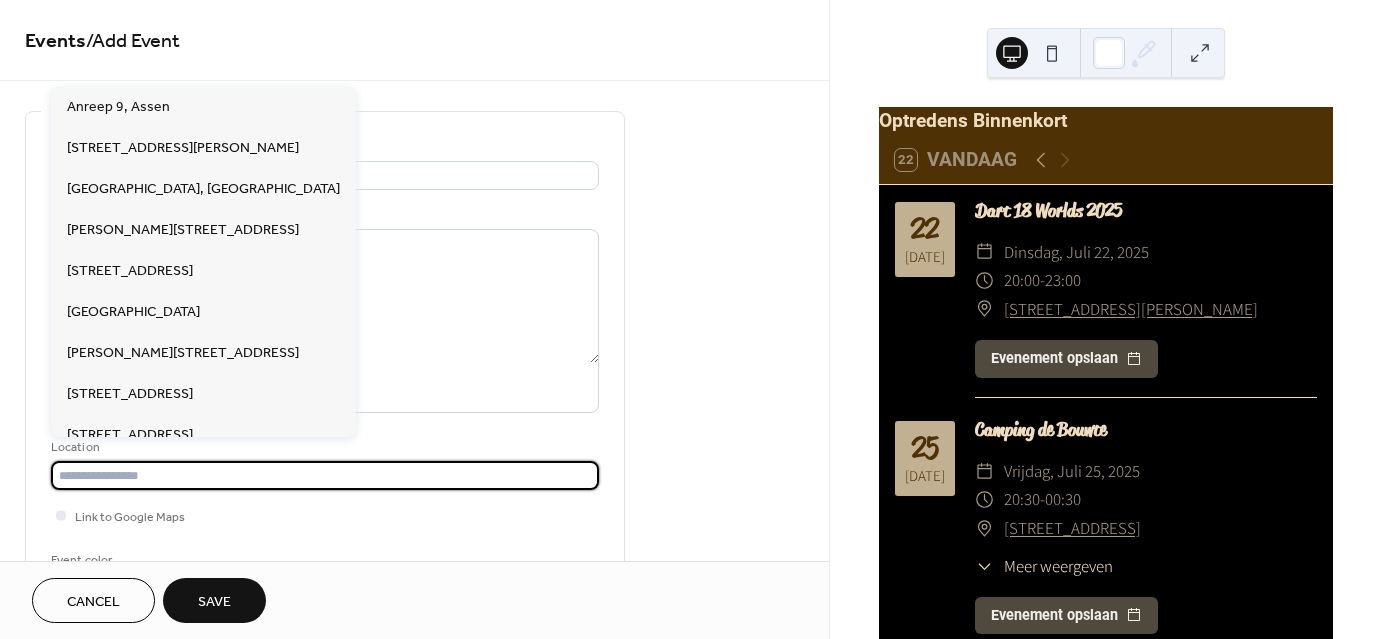 click at bounding box center [325, 475] 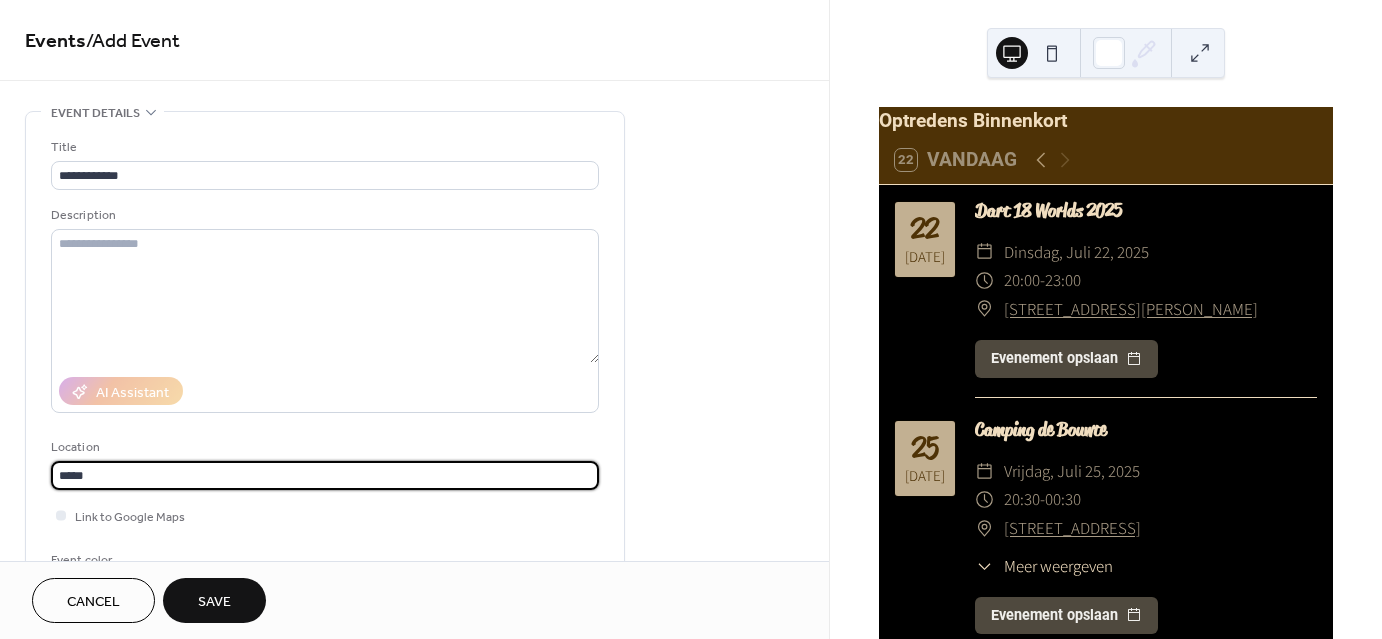 scroll, scrollTop: 138, scrollLeft: 0, axis: vertical 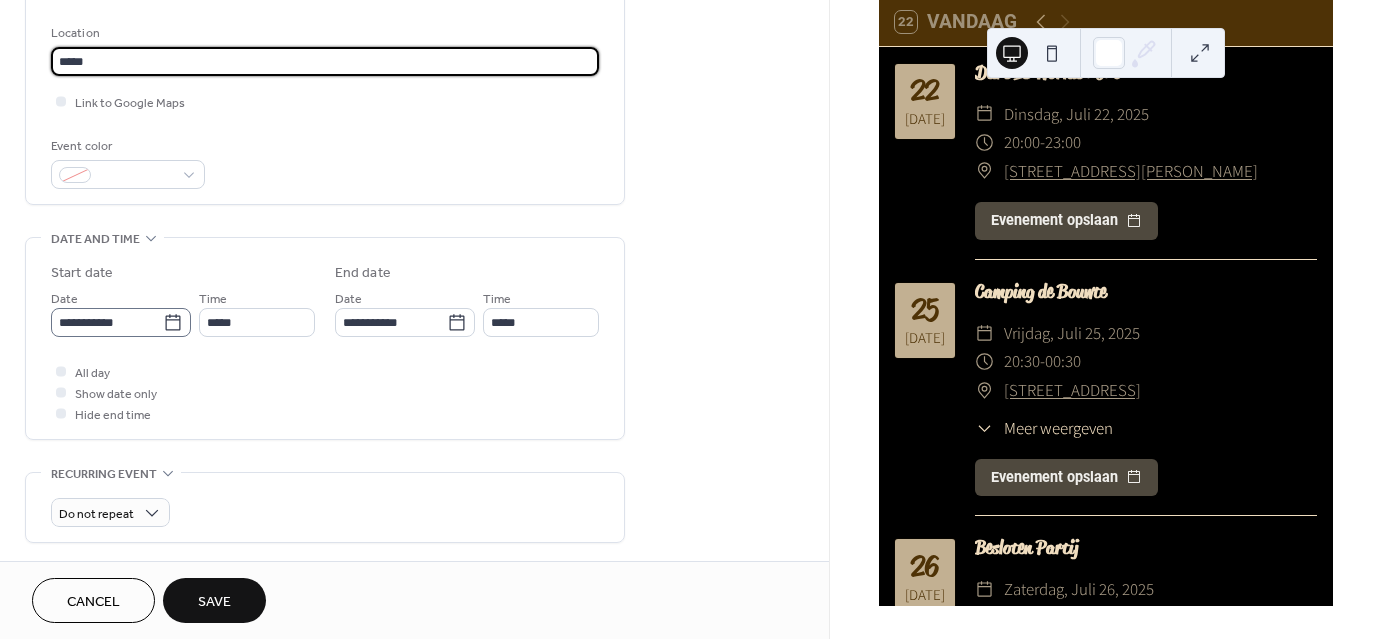 type on "*****" 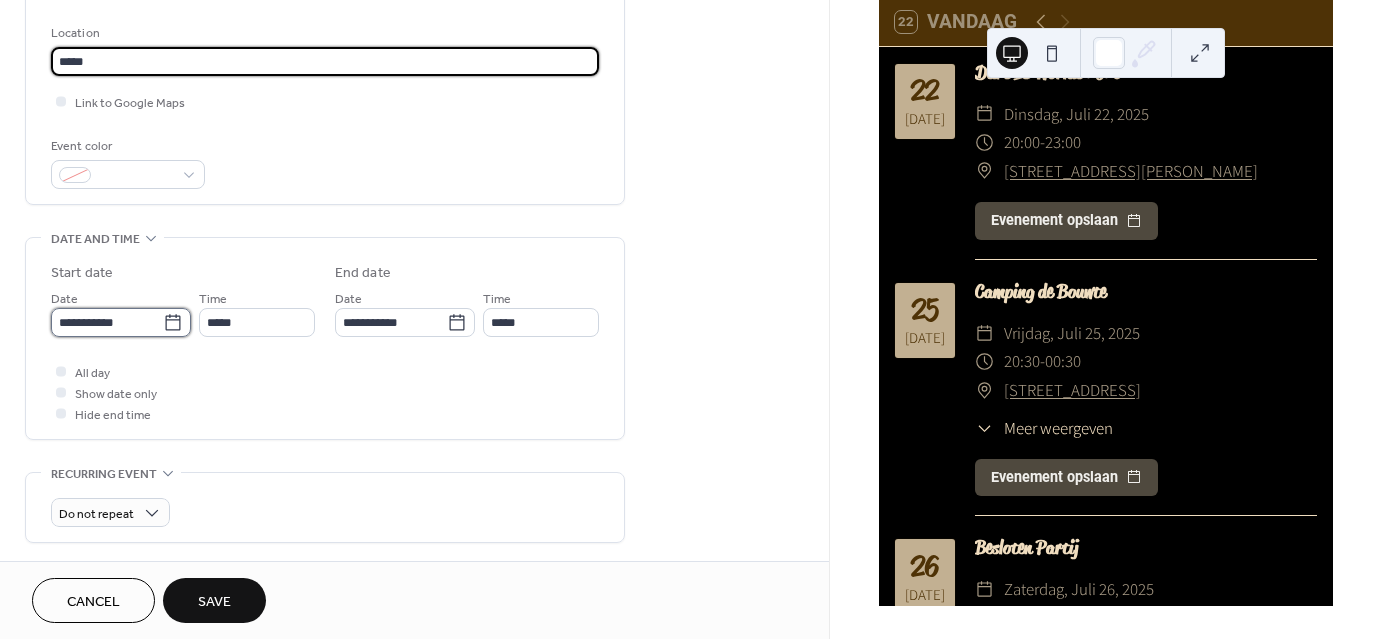 click on "**********" at bounding box center (107, 322) 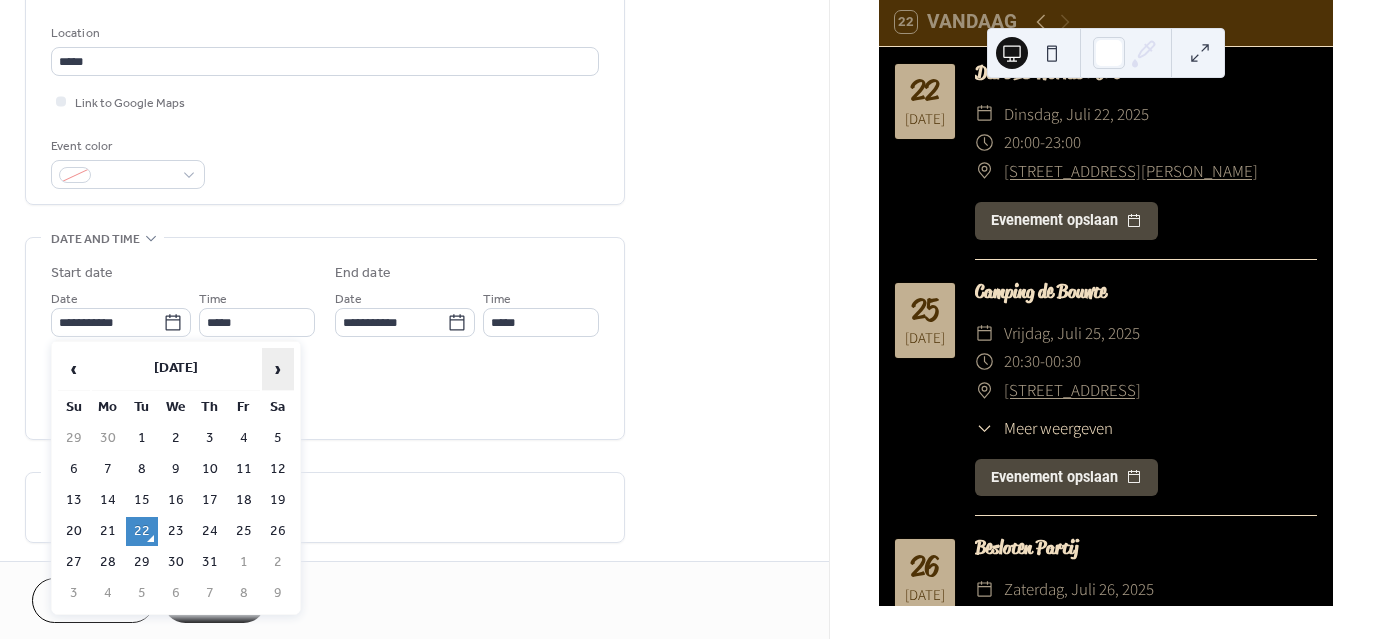 click on "›" at bounding box center (278, 369) 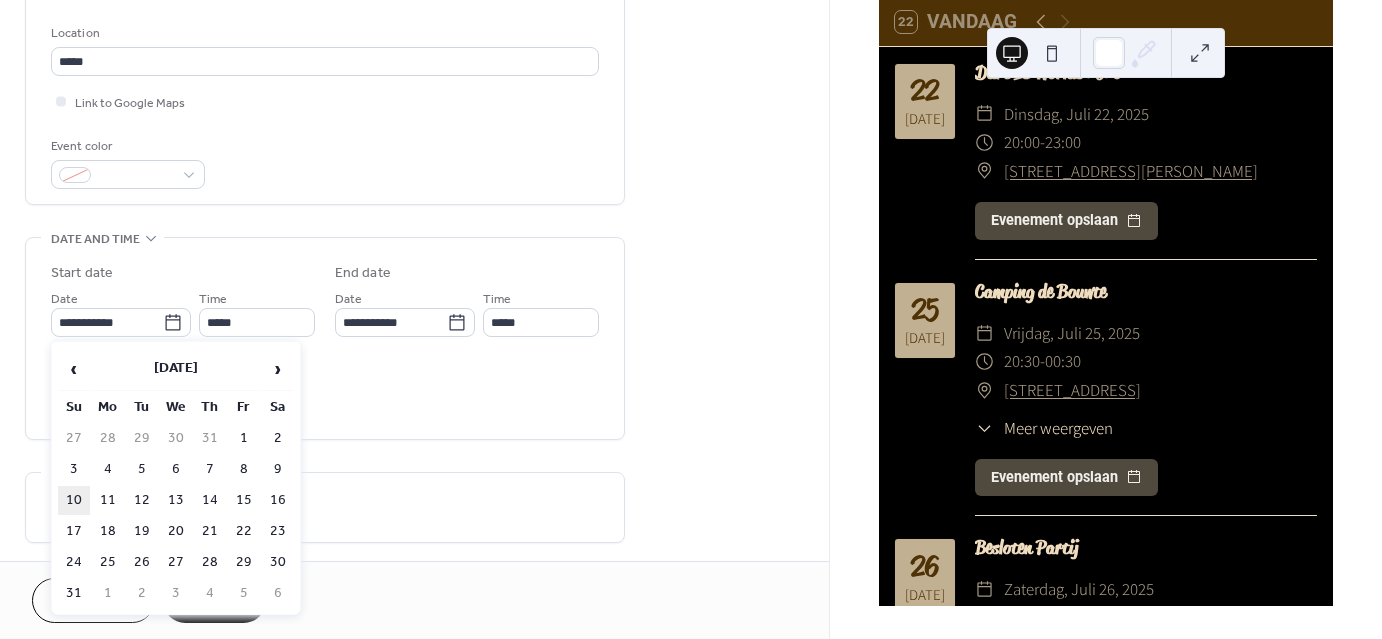 click on "10" at bounding box center (74, 500) 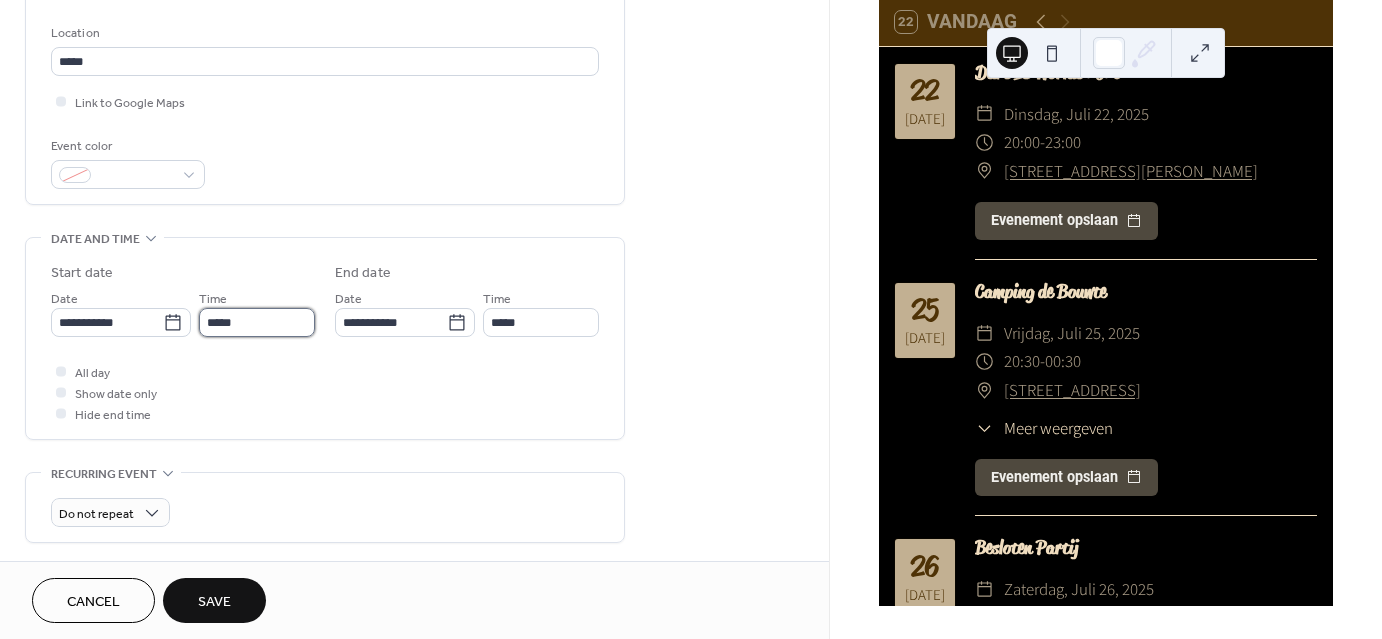 click on "*****" at bounding box center (257, 322) 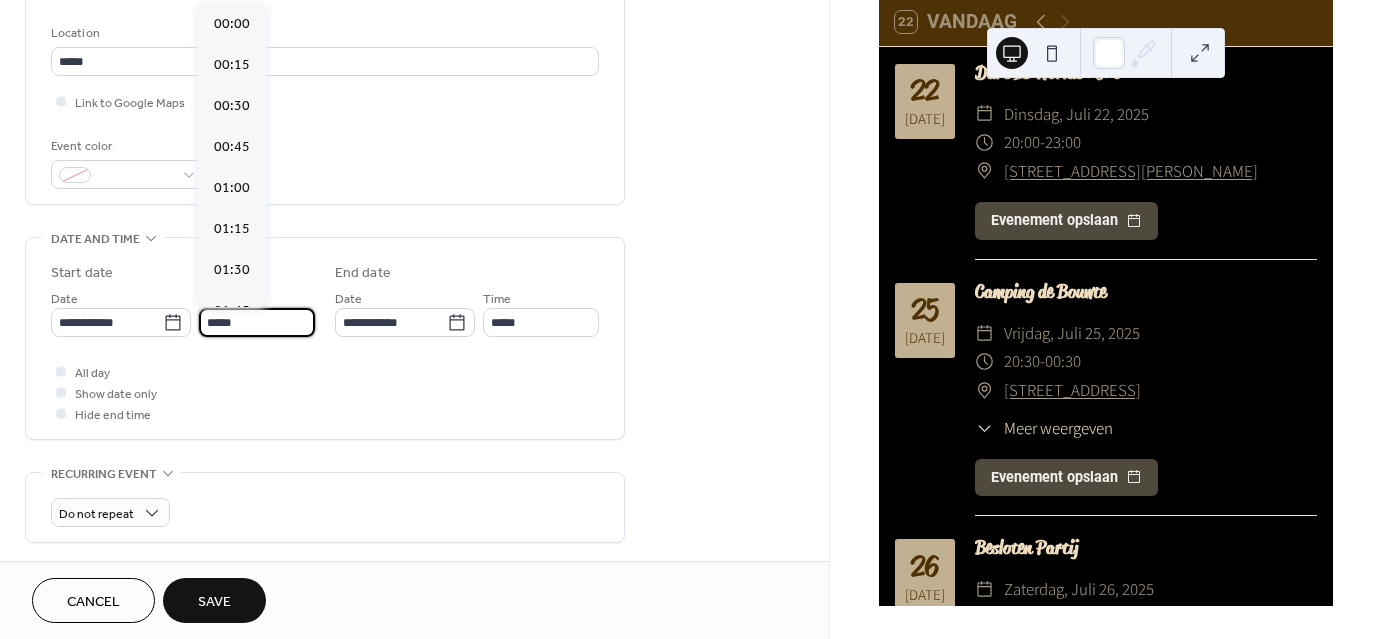 scroll, scrollTop: 1968, scrollLeft: 0, axis: vertical 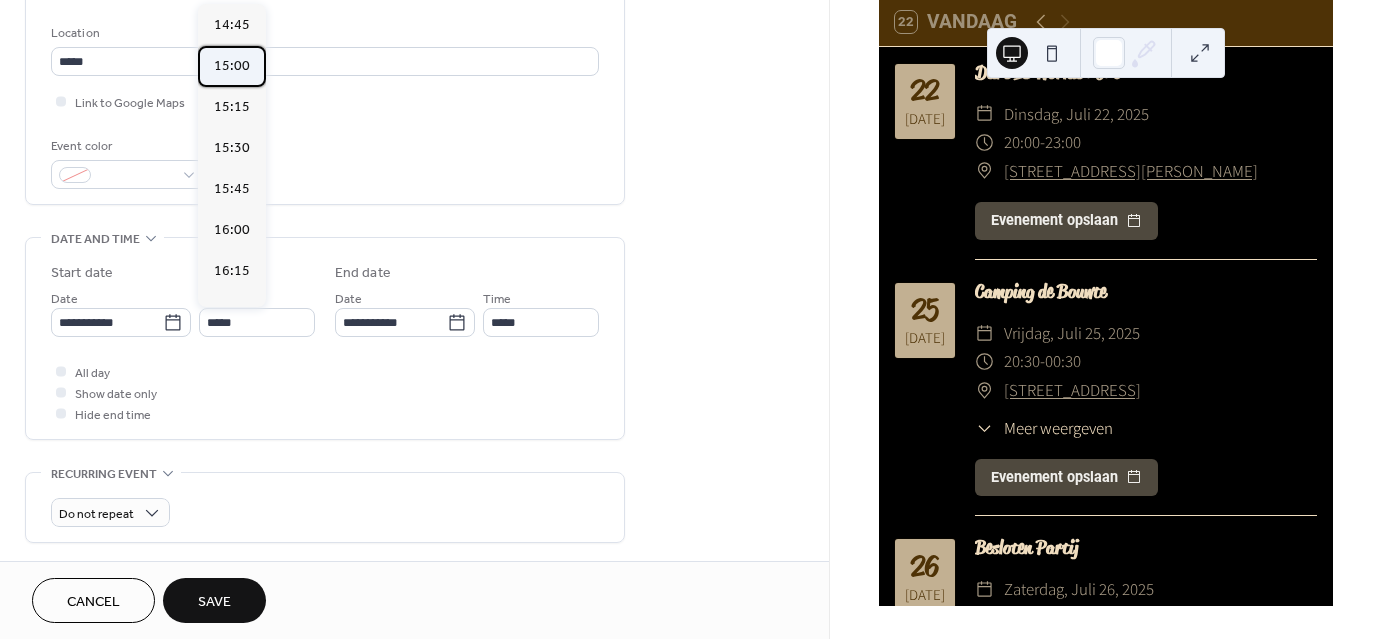 click on "15:00" at bounding box center (232, 66) 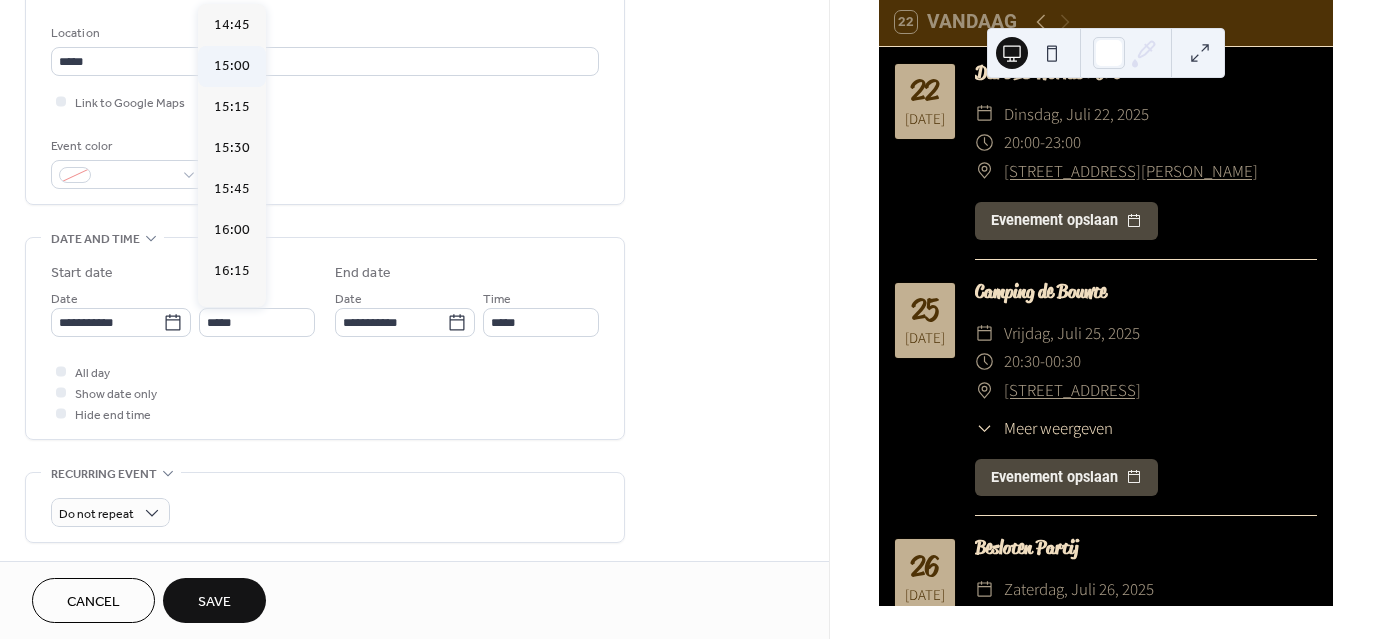 type on "*****" 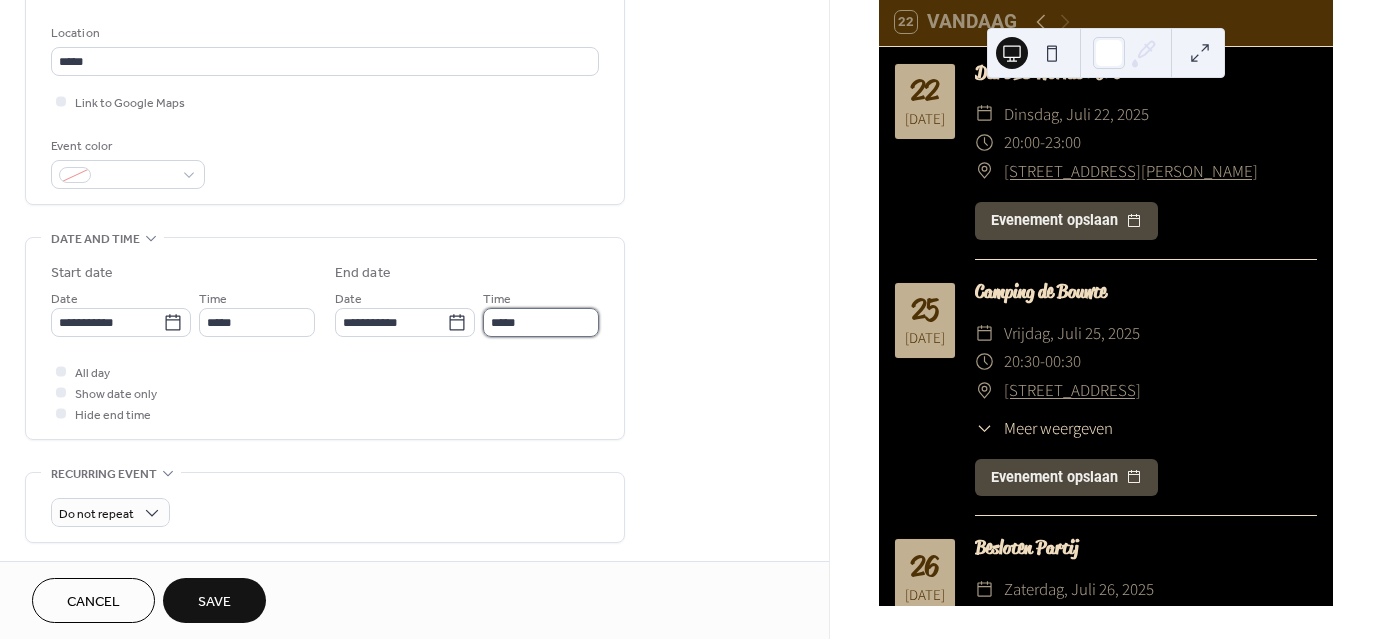 click on "*****" at bounding box center (541, 322) 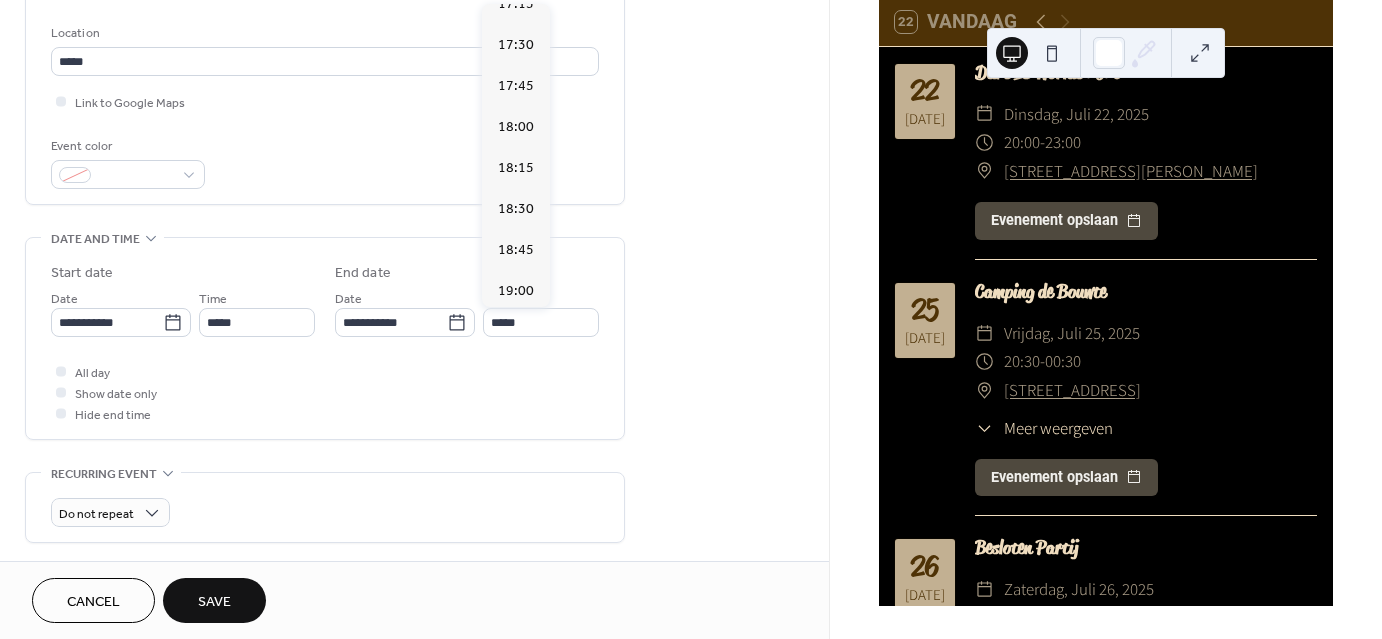 scroll, scrollTop: 352, scrollLeft: 0, axis: vertical 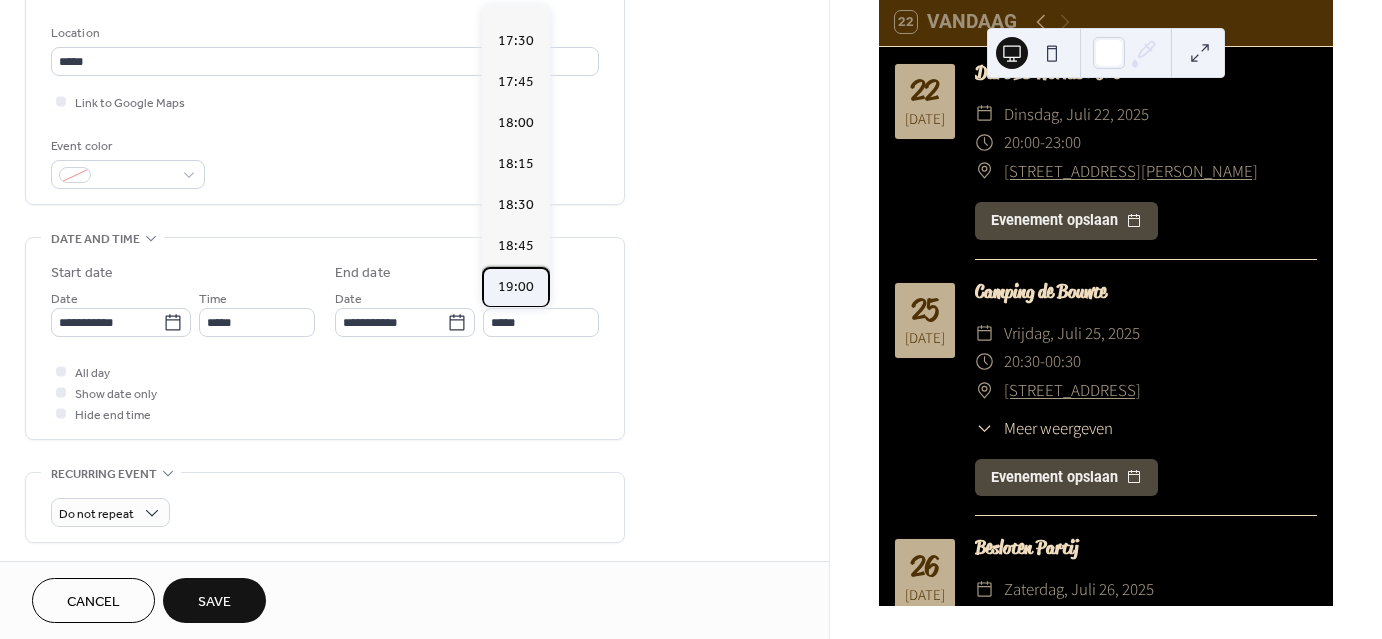 click on "19:00" at bounding box center (516, 287) 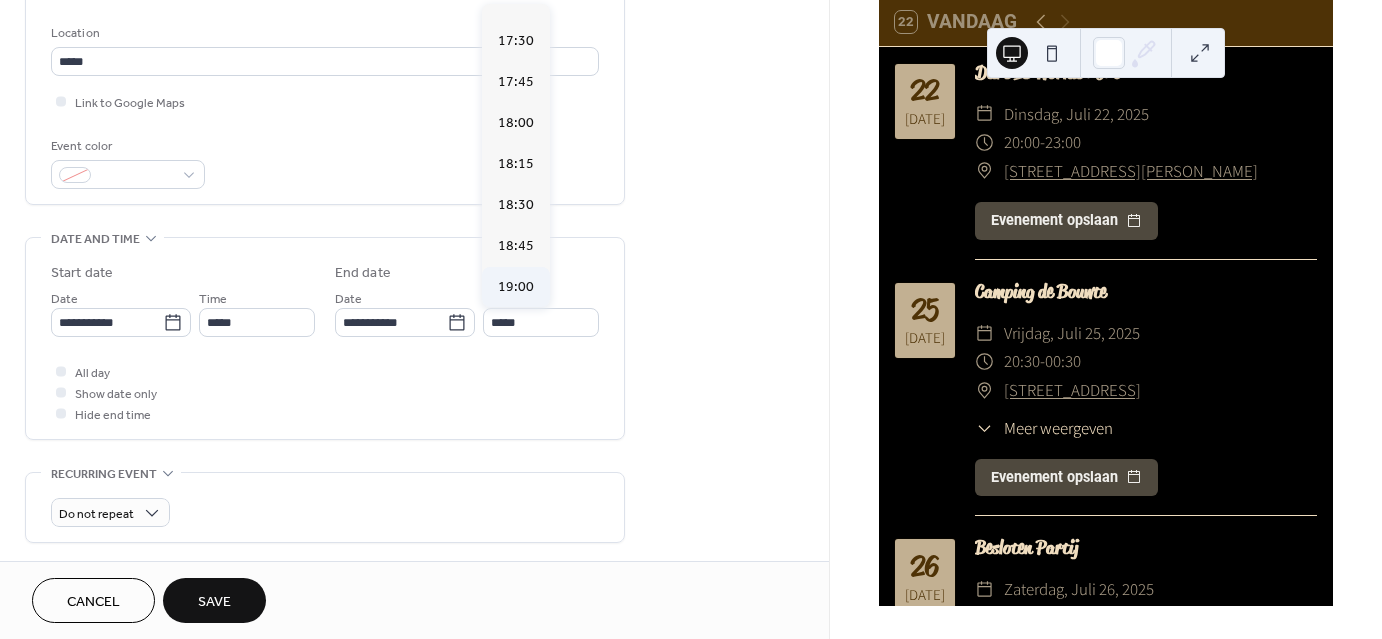 type on "*****" 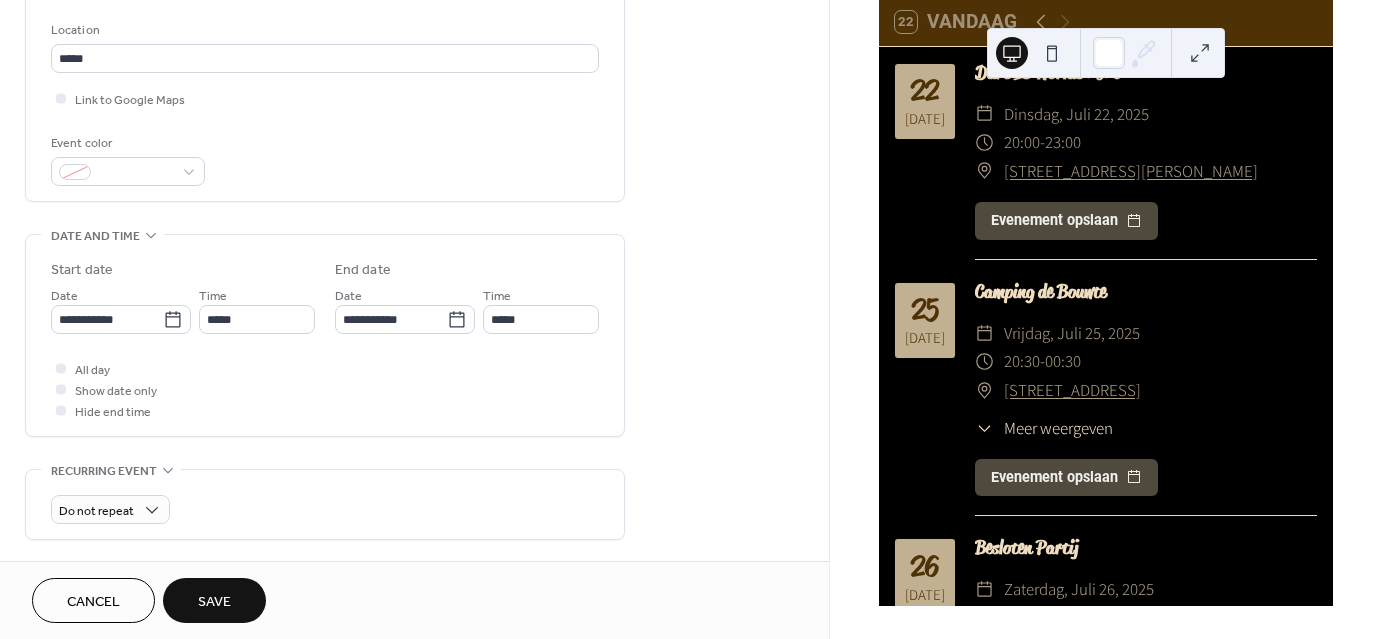 scroll, scrollTop: 408, scrollLeft: 0, axis: vertical 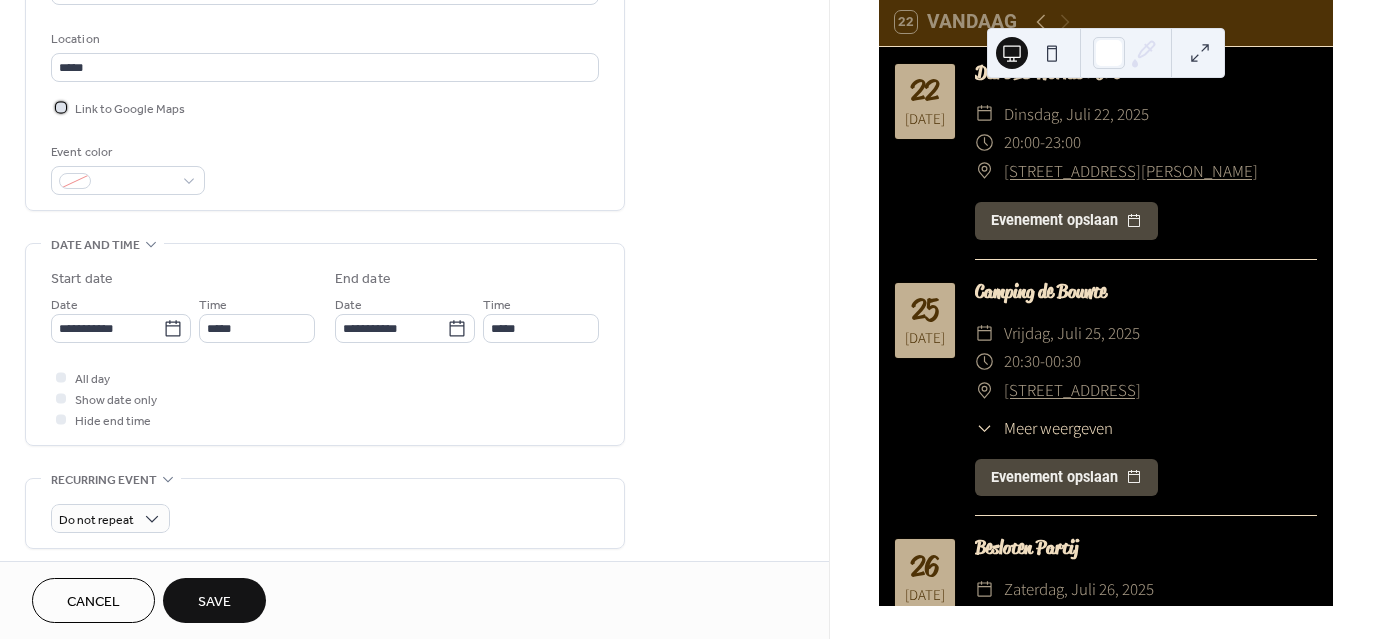 click at bounding box center [61, 107] 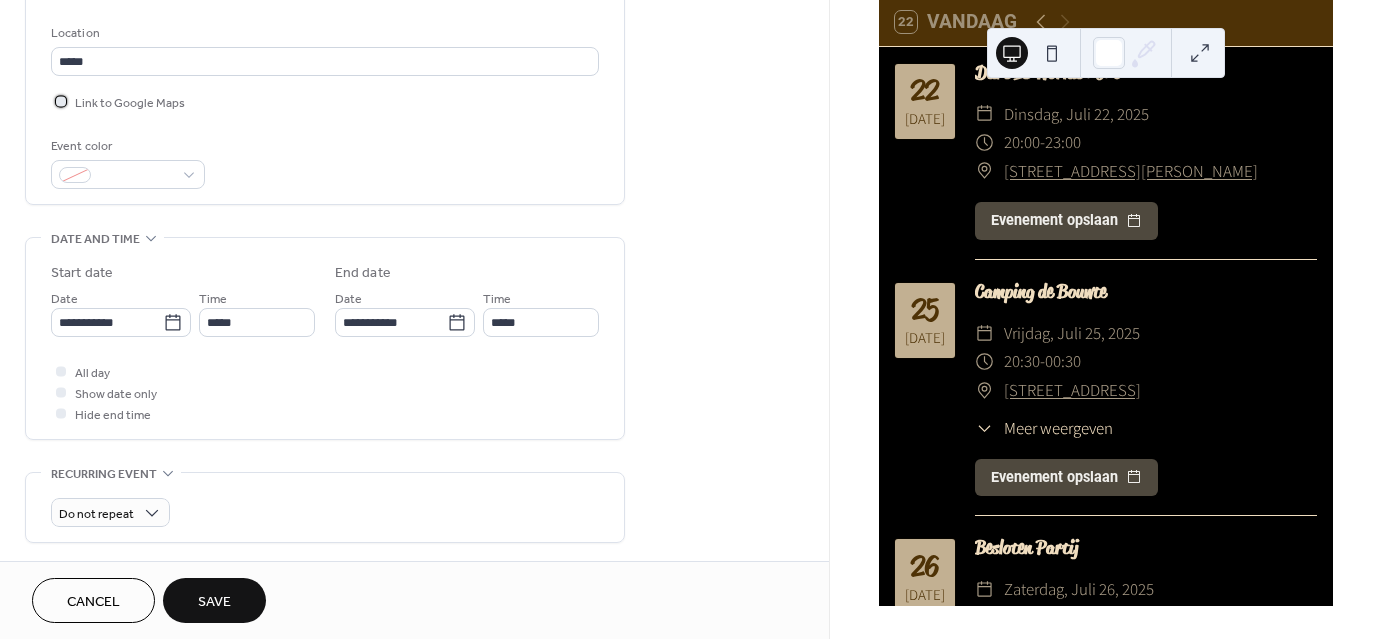 scroll, scrollTop: 0, scrollLeft: 0, axis: both 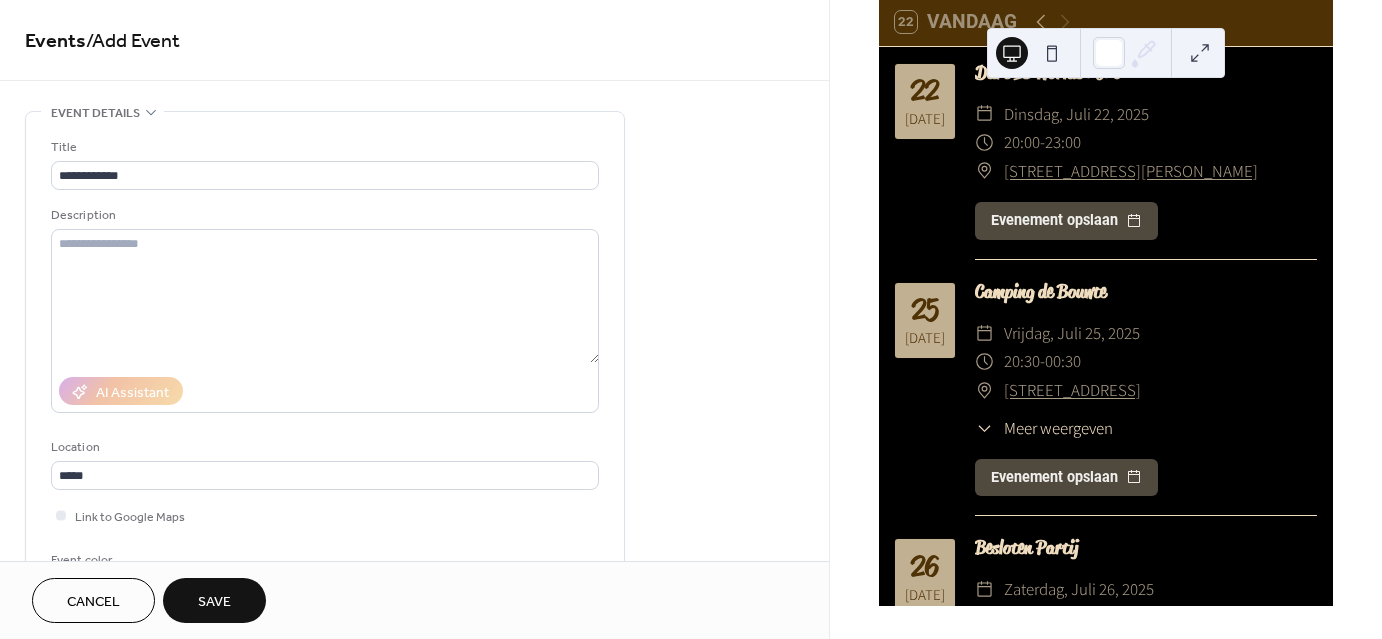 click on "Save" at bounding box center [214, 602] 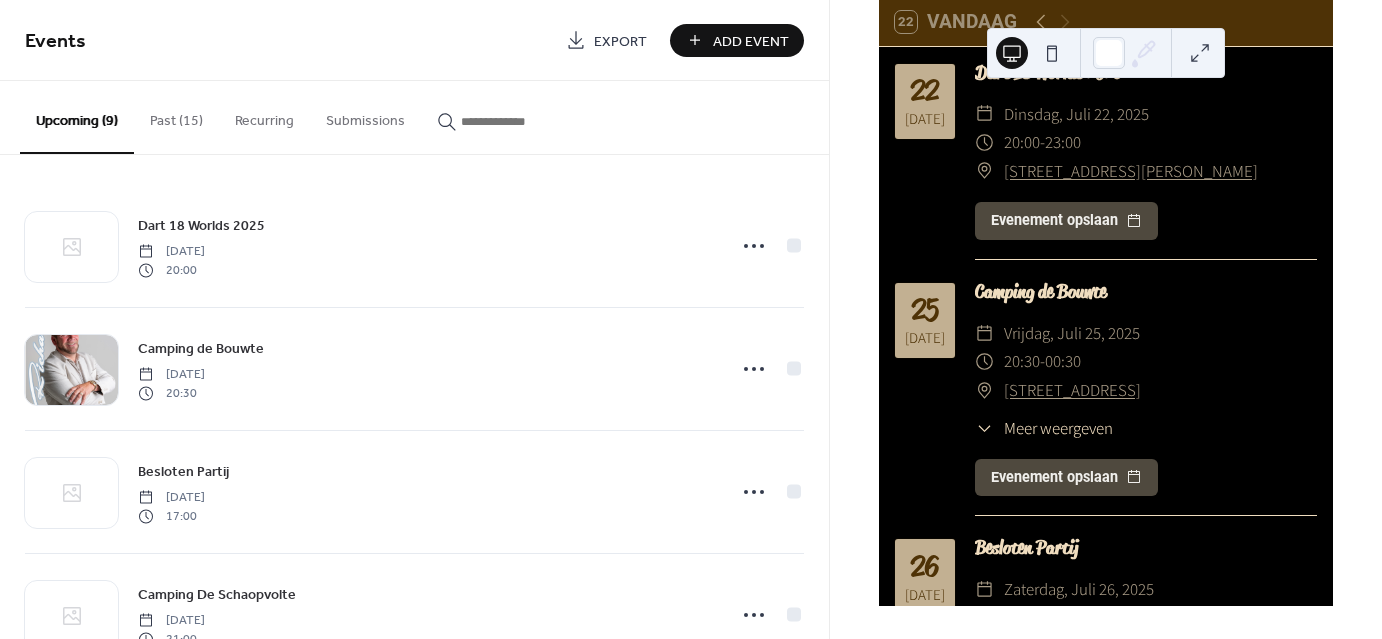 click on "Add Event" at bounding box center (751, 41) 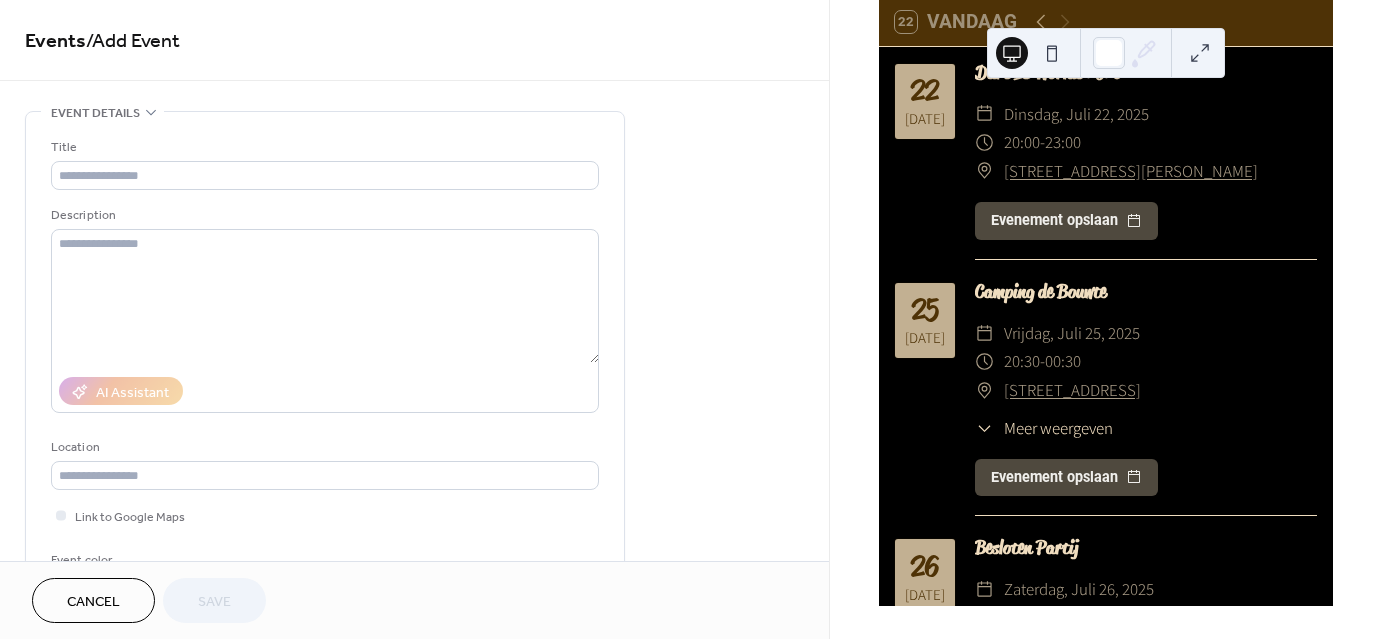 click on "Title" at bounding box center [325, 163] 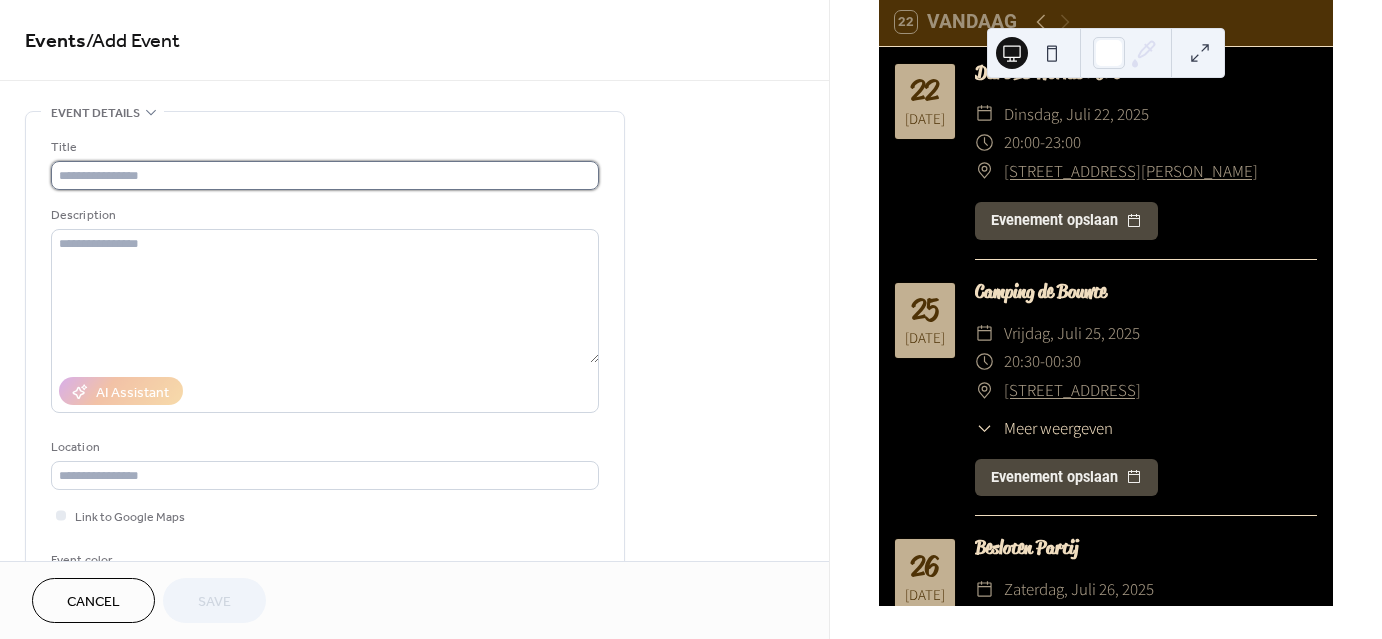 click at bounding box center [325, 175] 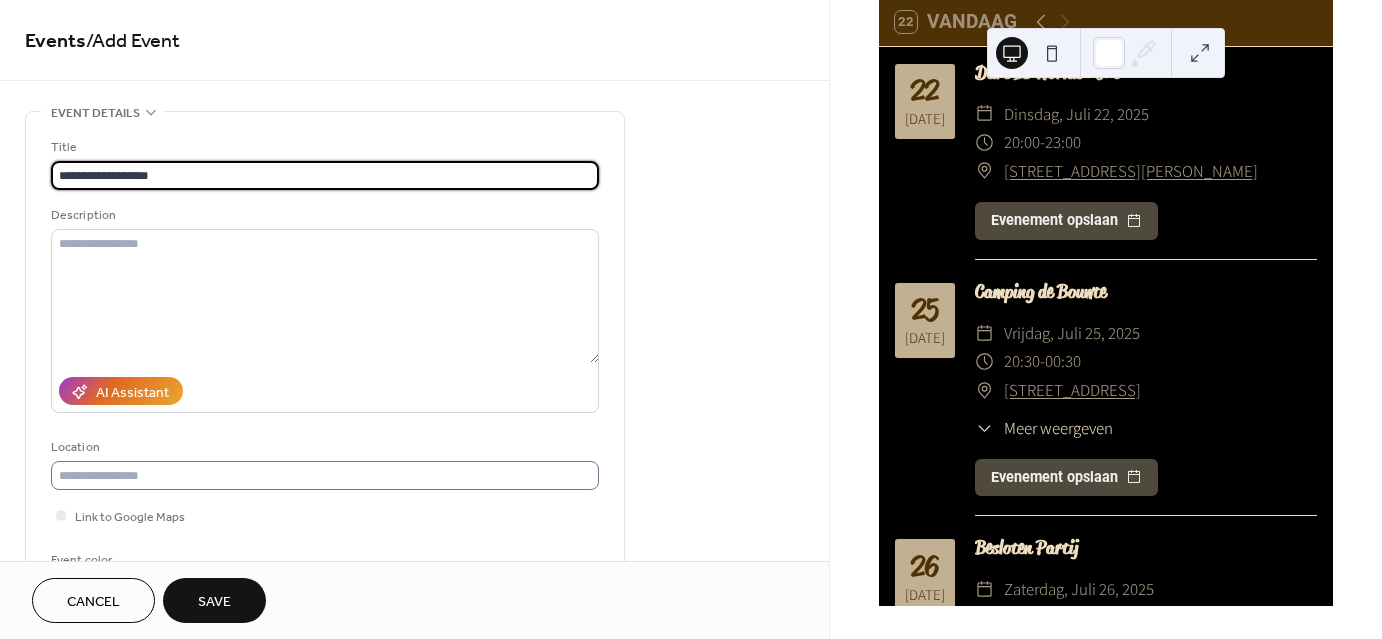 type on "**********" 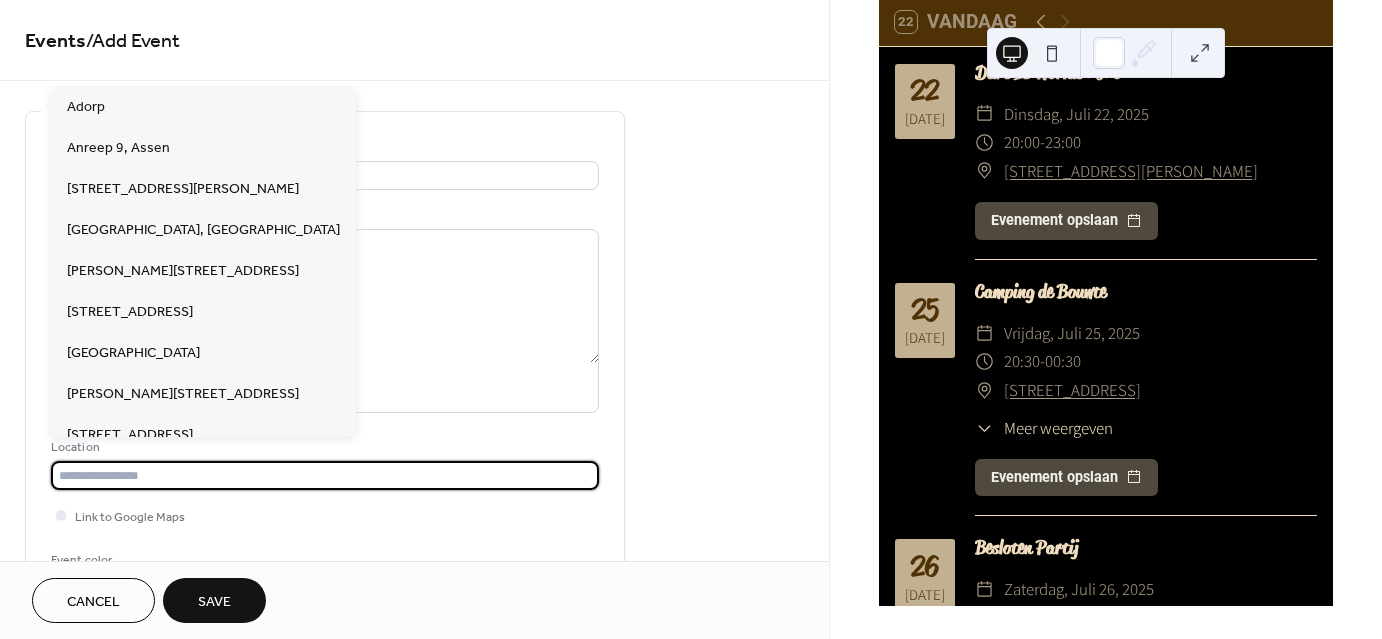 click at bounding box center [325, 475] 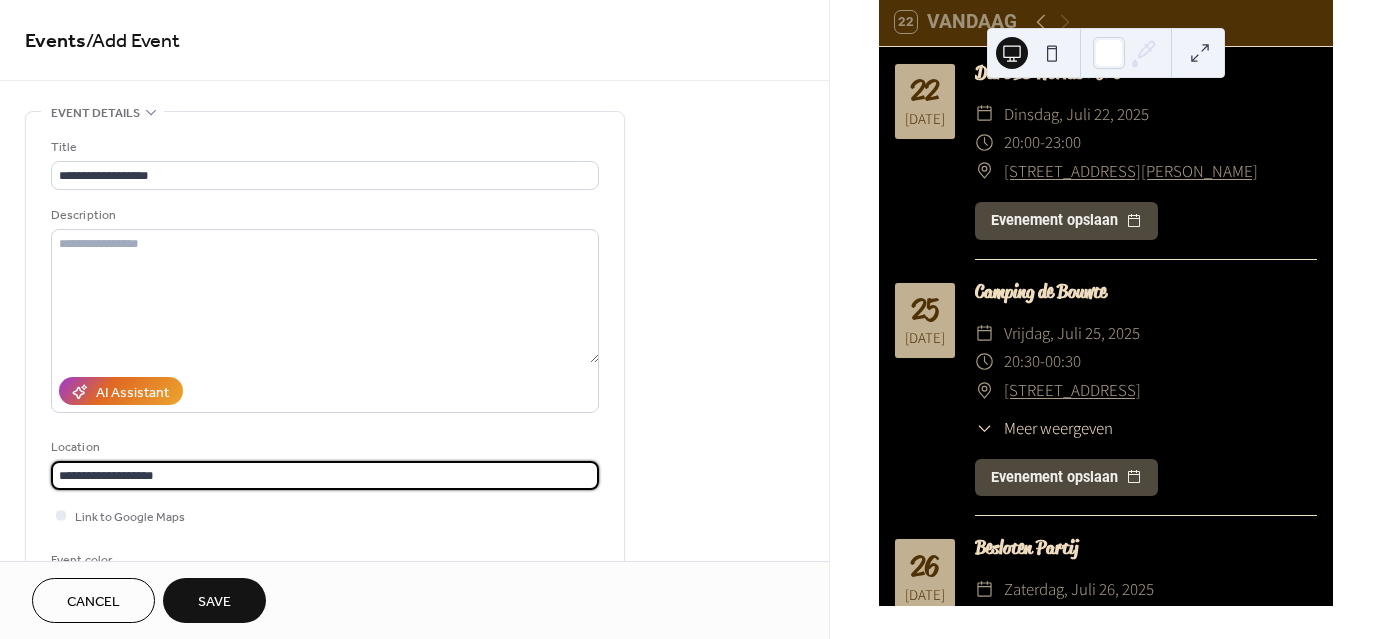 type on "**********" 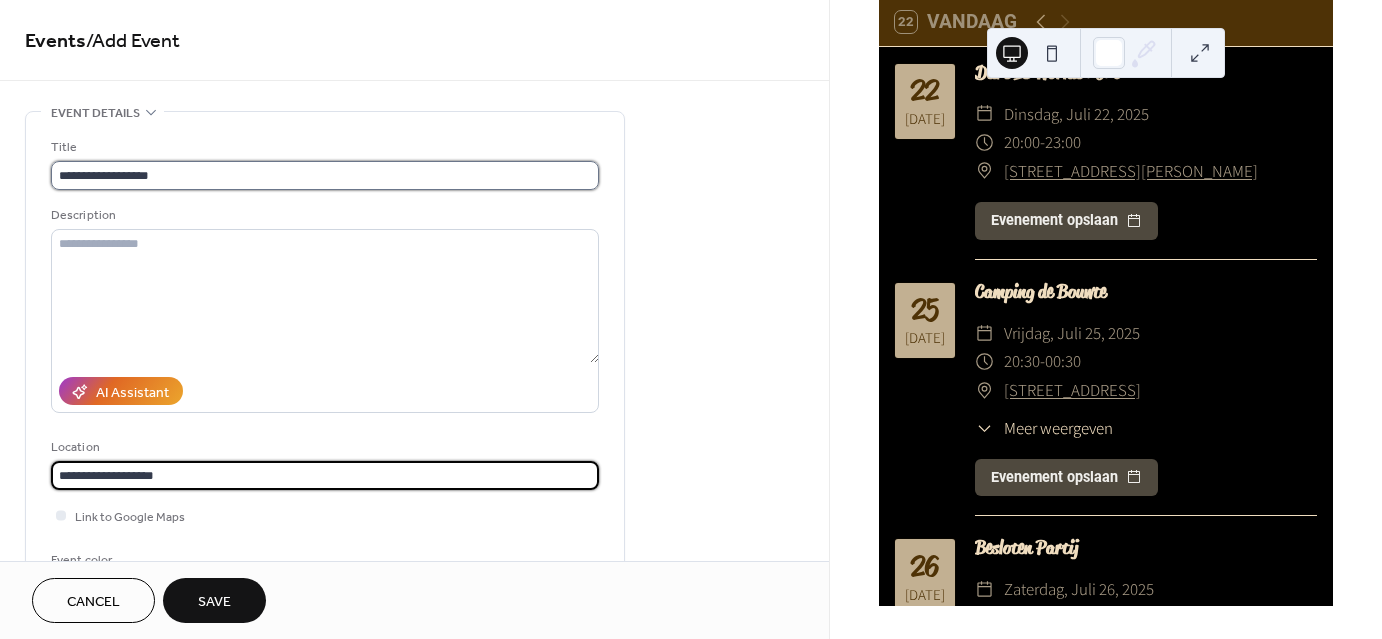 type 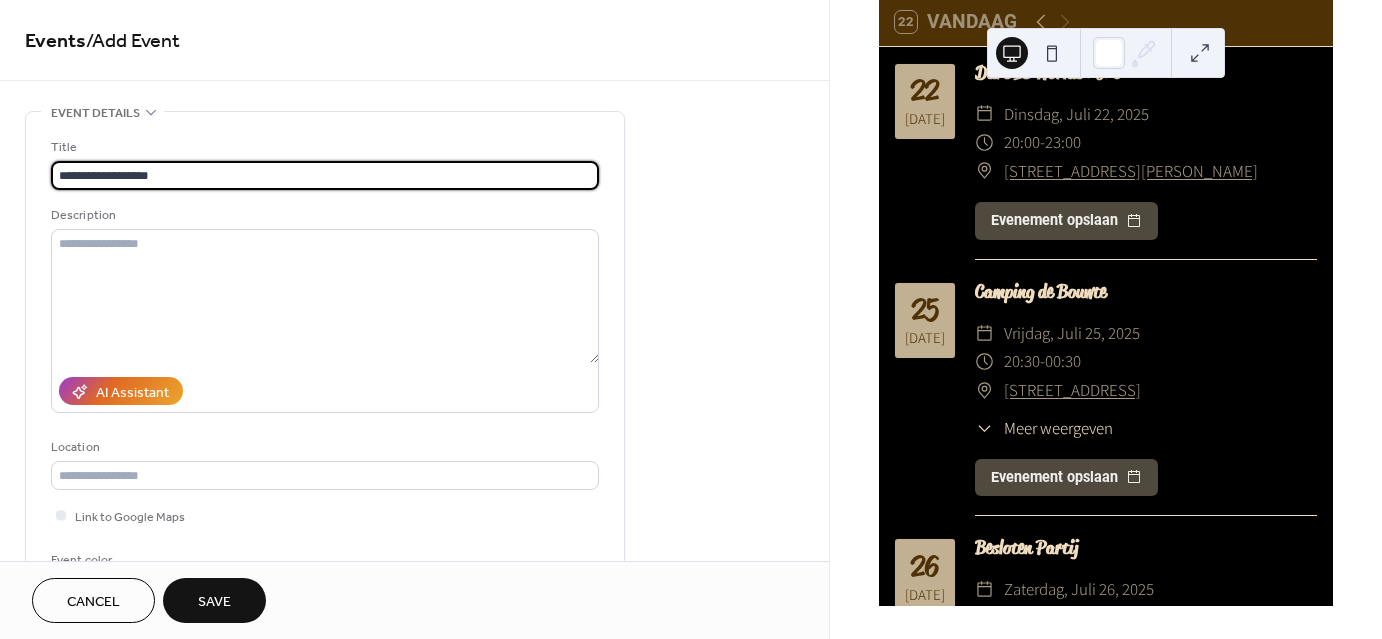 click on "**********" at bounding box center (325, 175) 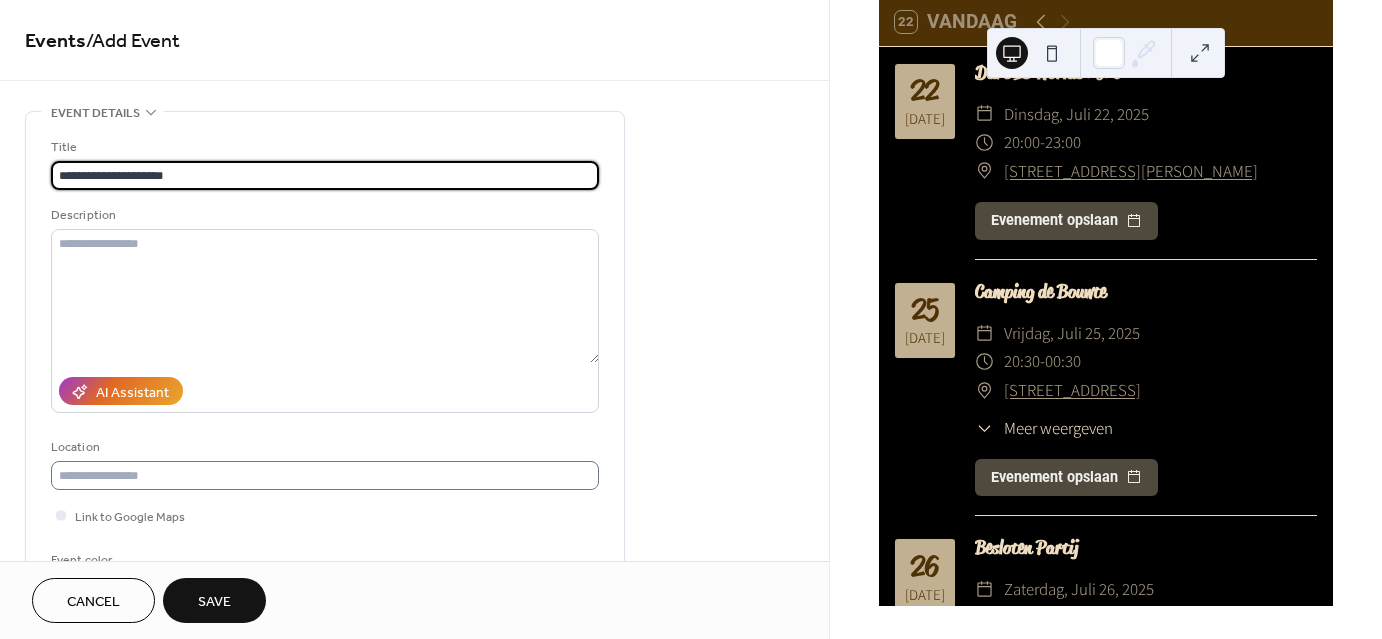 type on "**********" 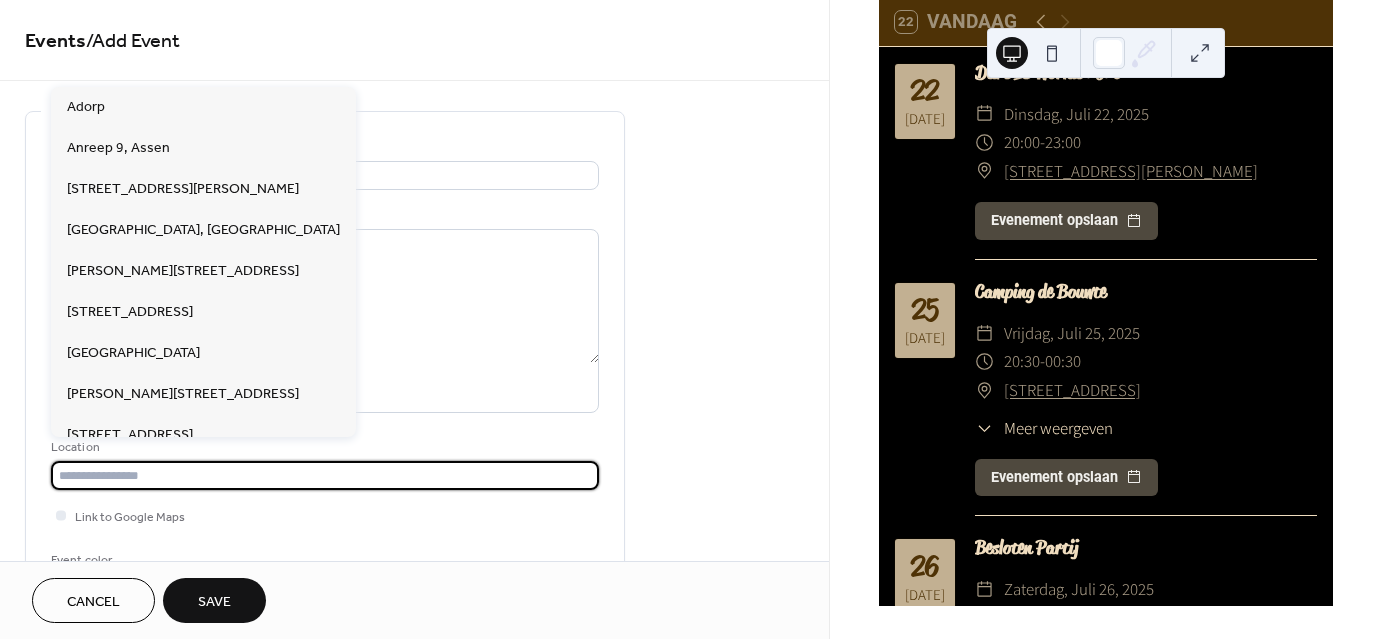 click at bounding box center [325, 475] 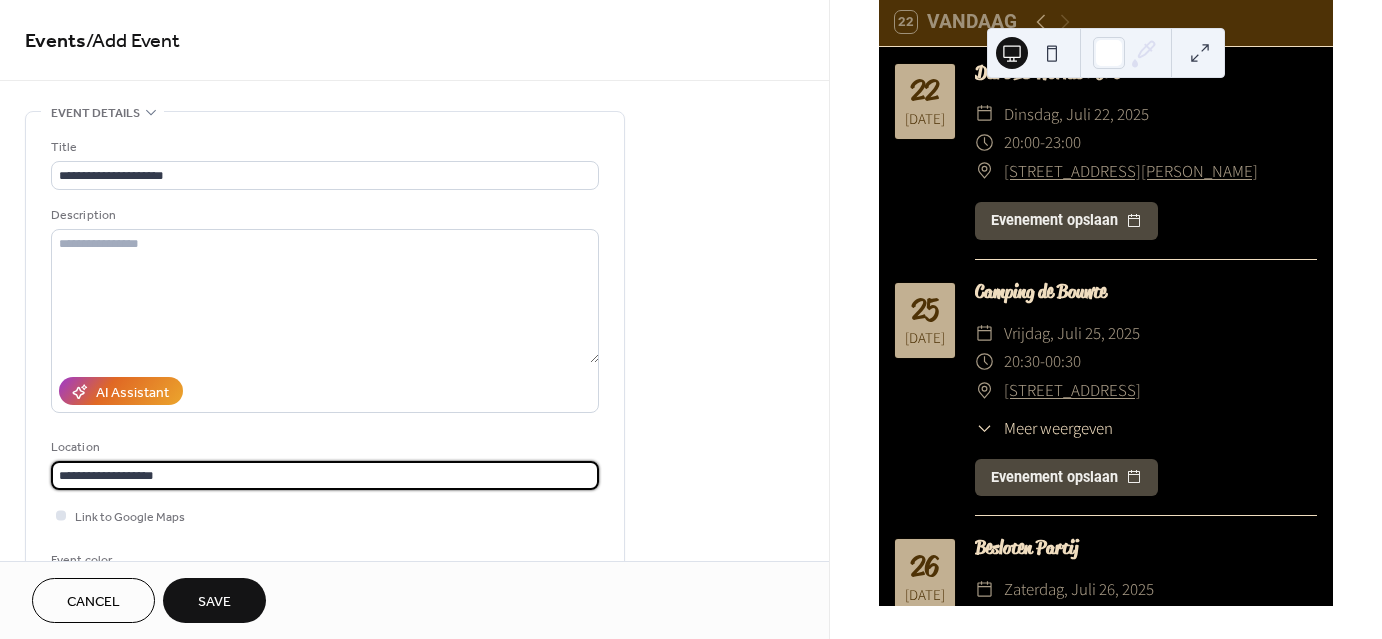 type on "**********" 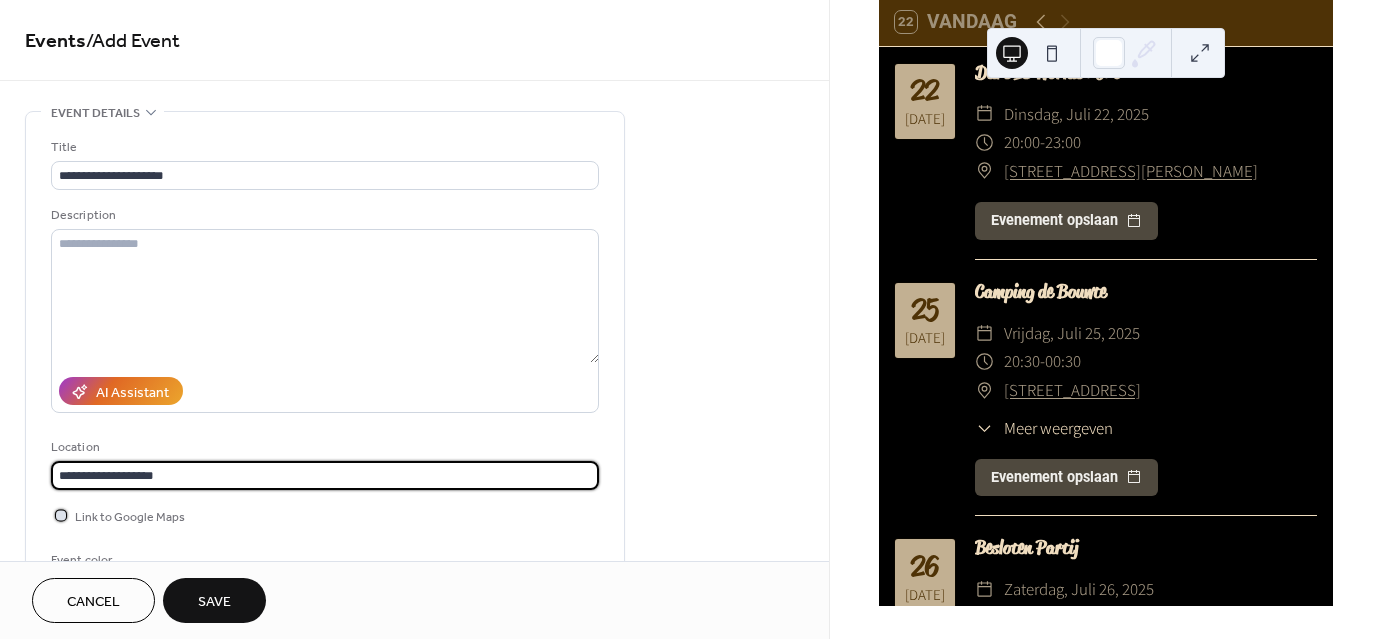 click at bounding box center (61, 515) 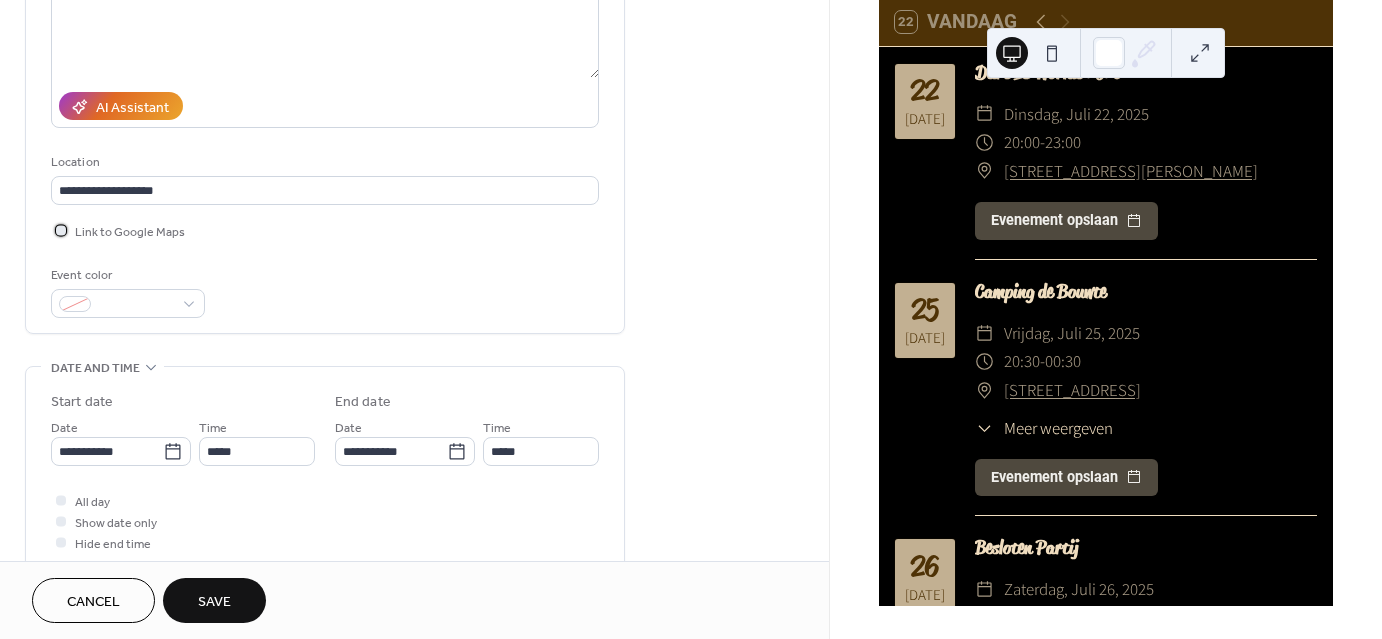 scroll, scrollTop: 353, scrollLeft: 0, axis: vertical 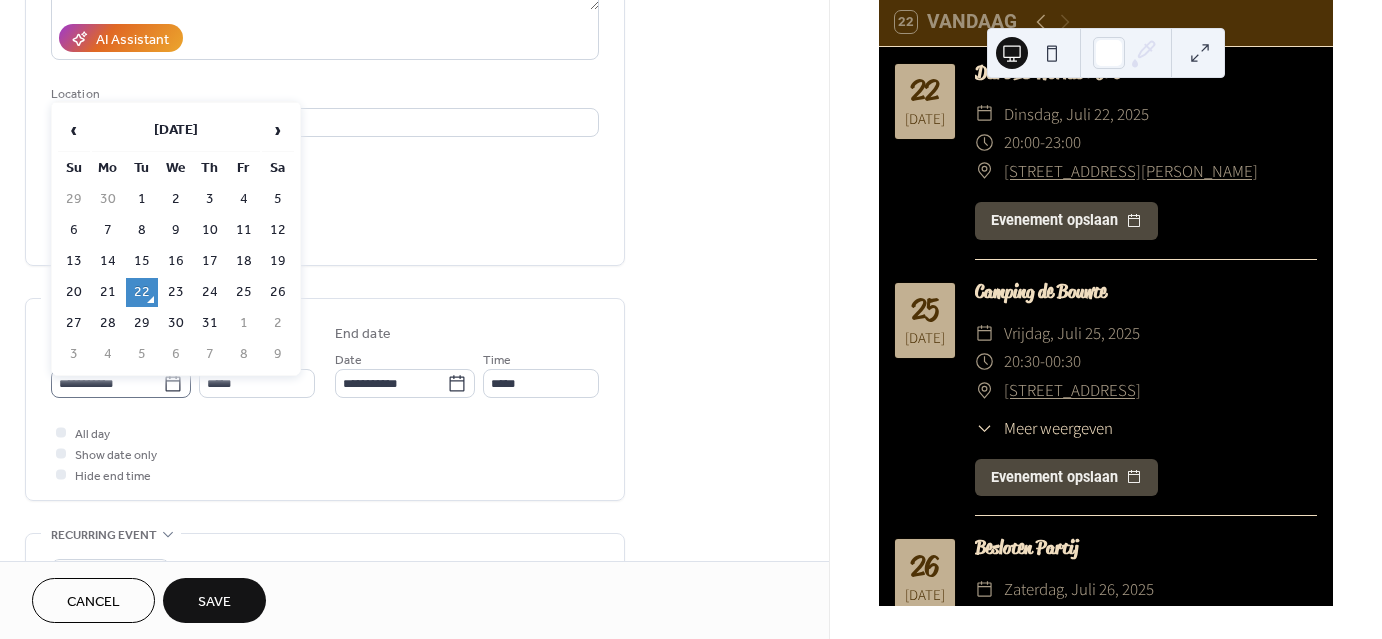 click 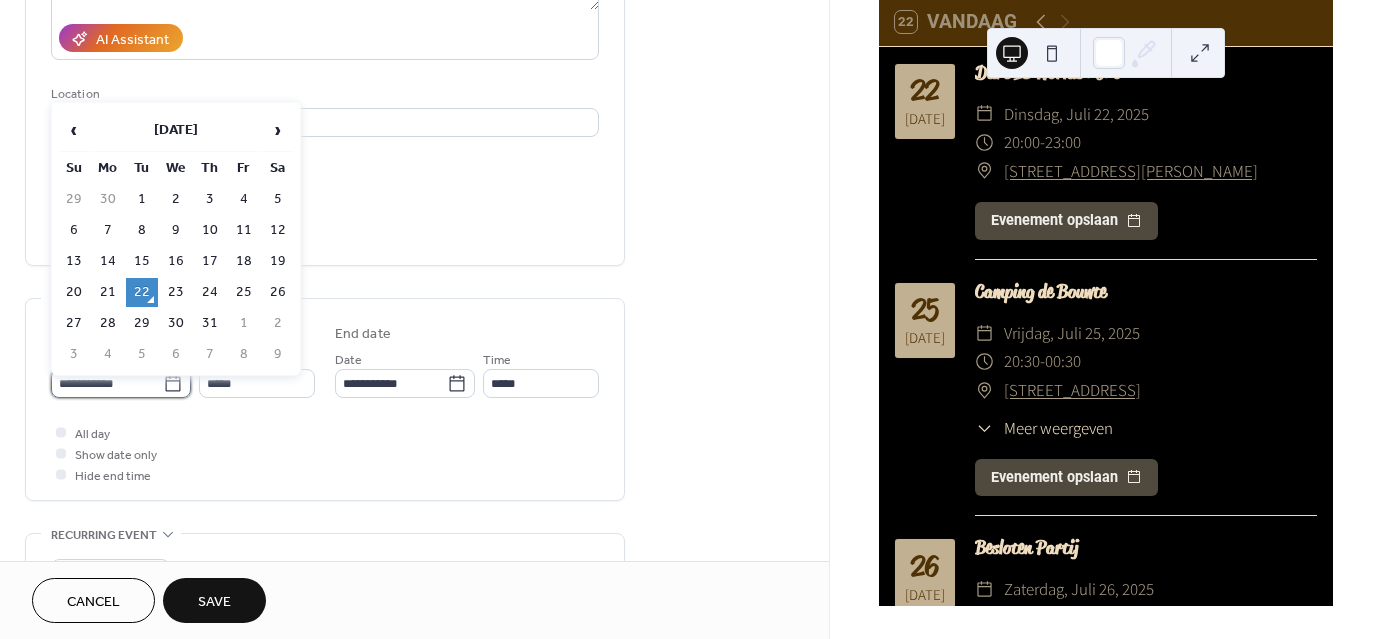 click on "**********" at bounding box center [107, 383] 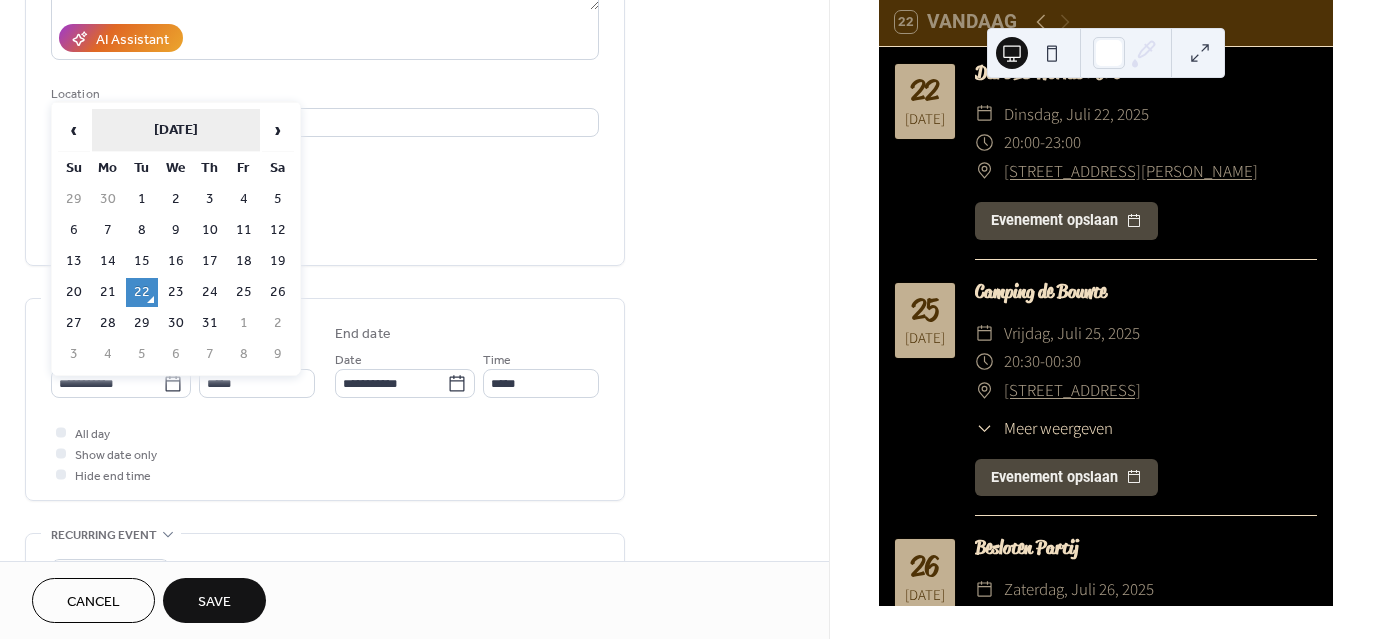 click on "[DATE]" at bounding box center (176, 130) 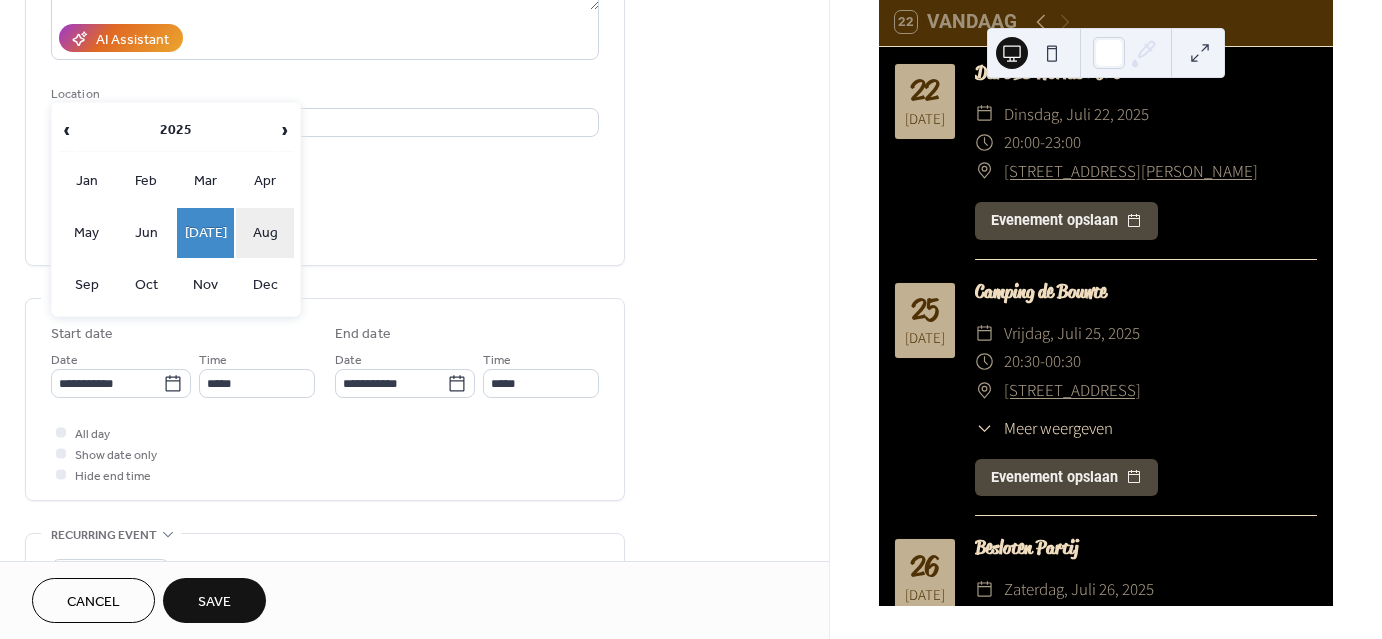 click on "Aug" at bounding box center [265, 233] 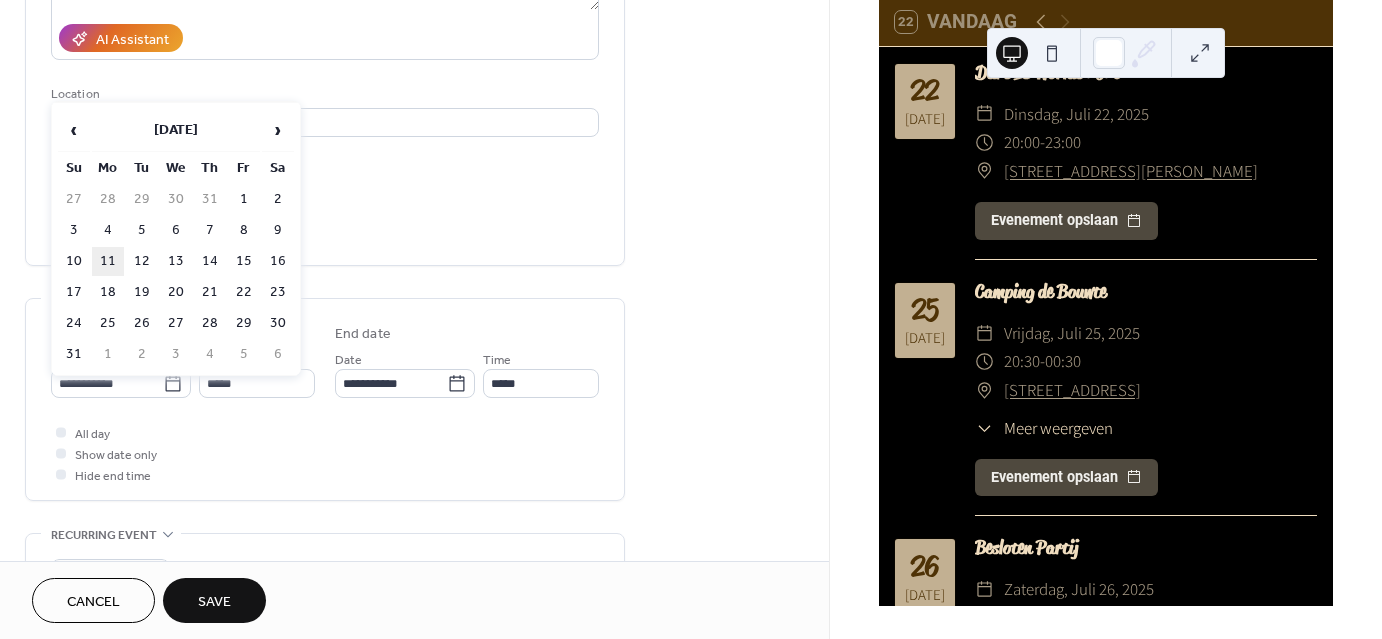 click on "11" at bounding box center [108, 261] 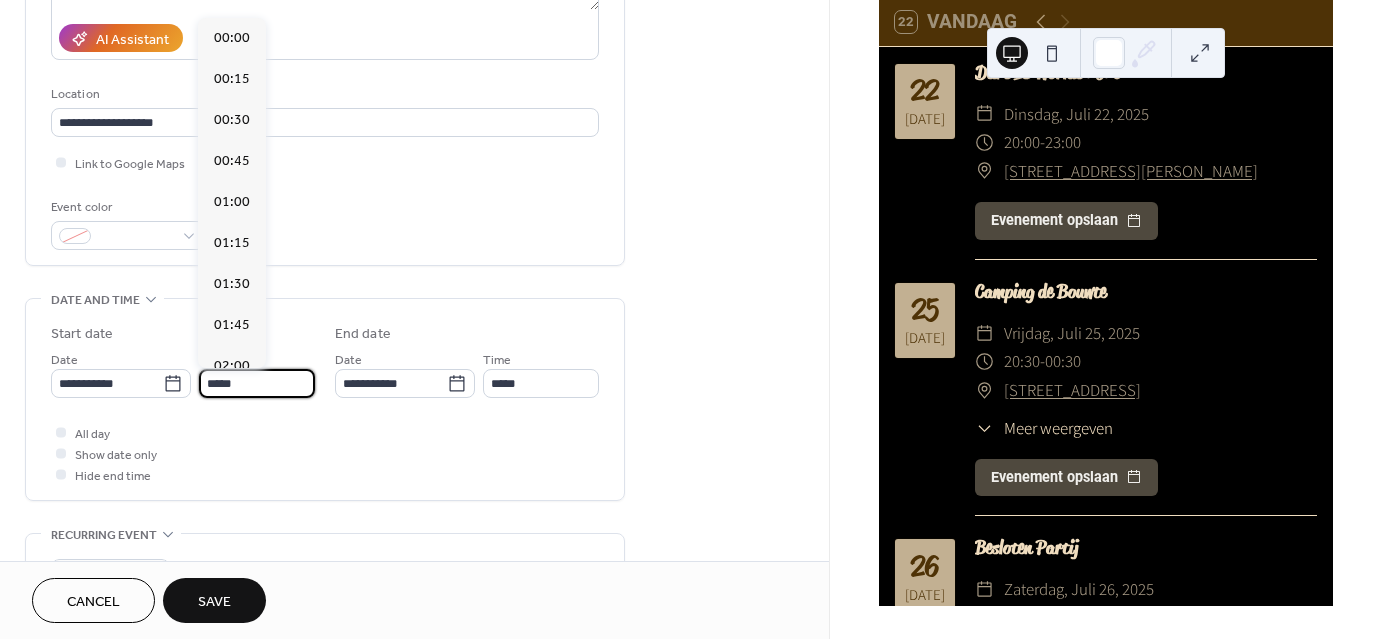 scroll, scrollTop: 1968, scrollLeft: 0, axis: vertical 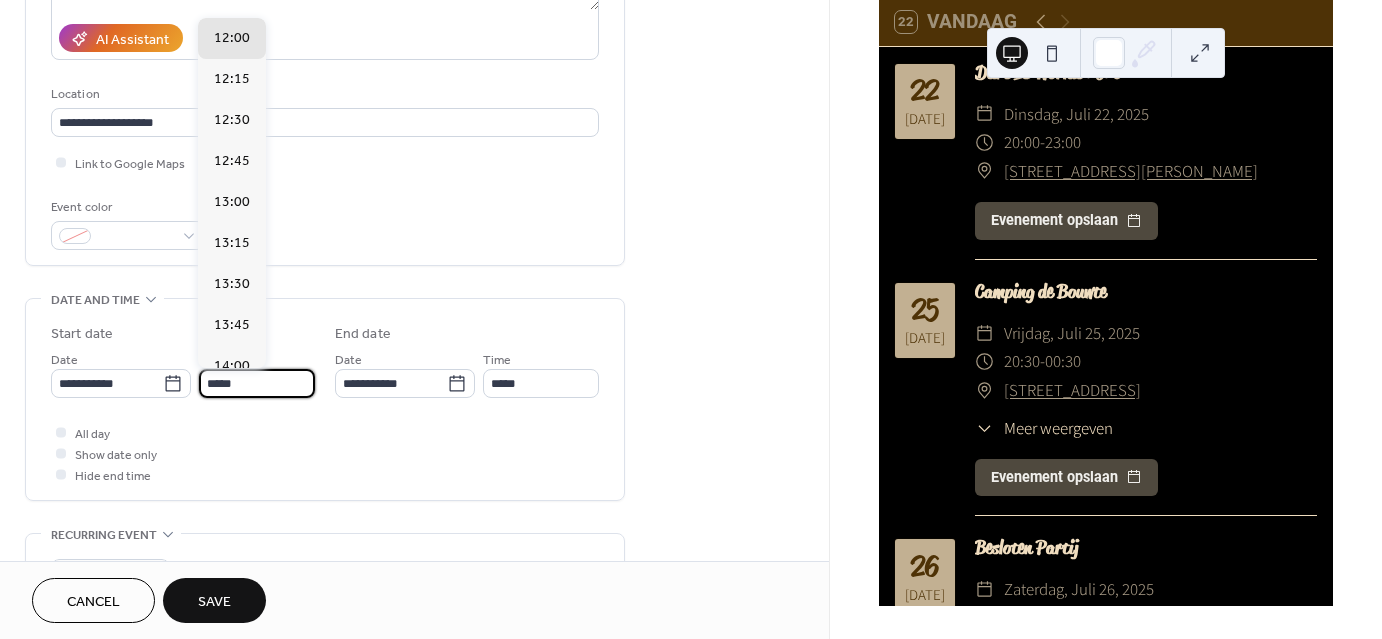 click on "*****" at bounding box center [257, 383] 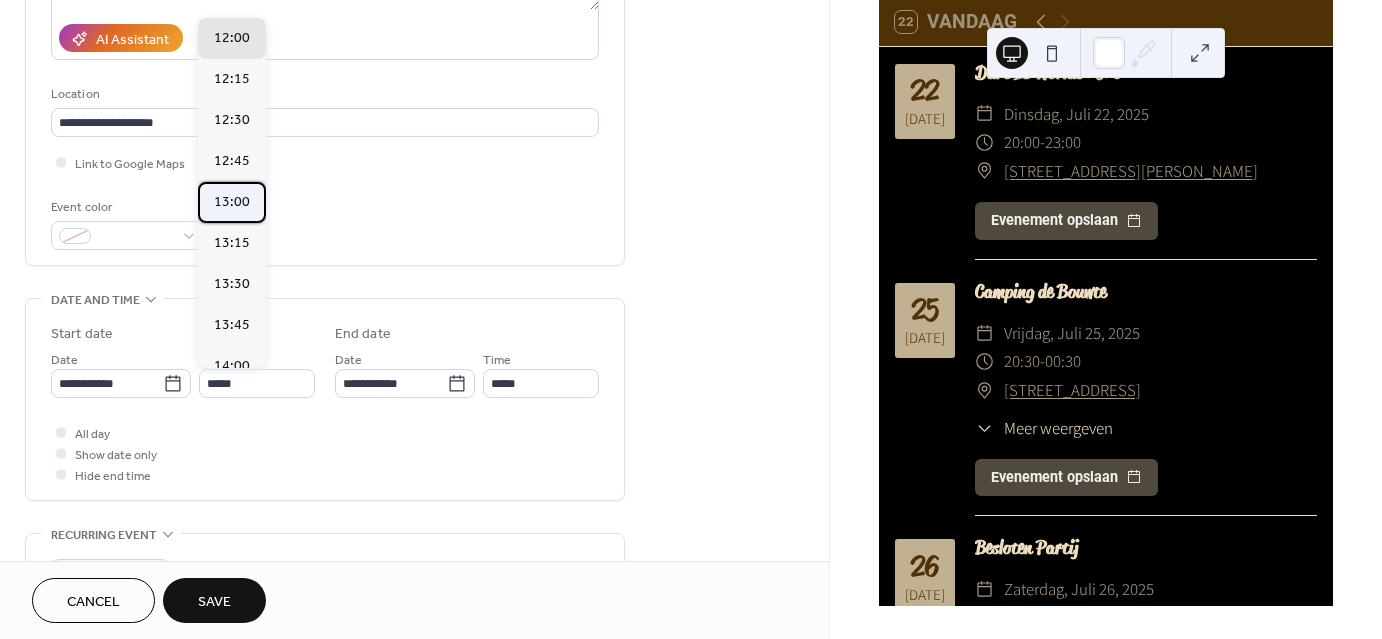 click on "13:00" at bounding box center (232, 201) 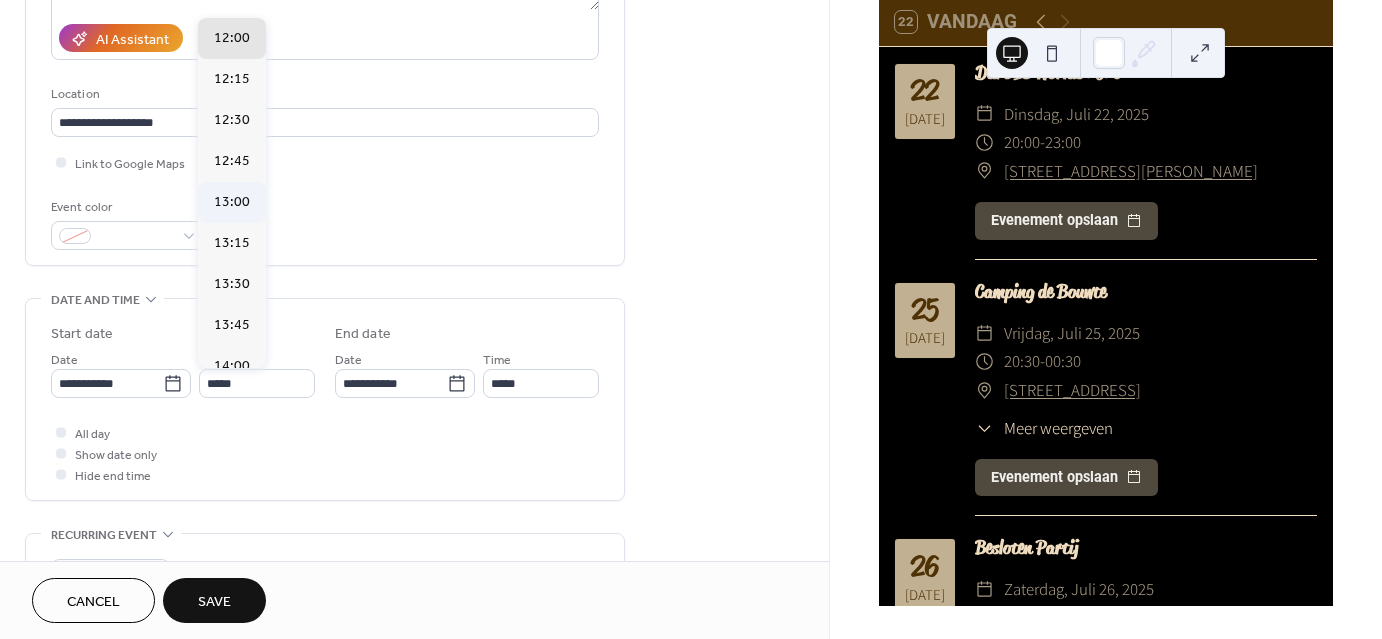 type on "*****" 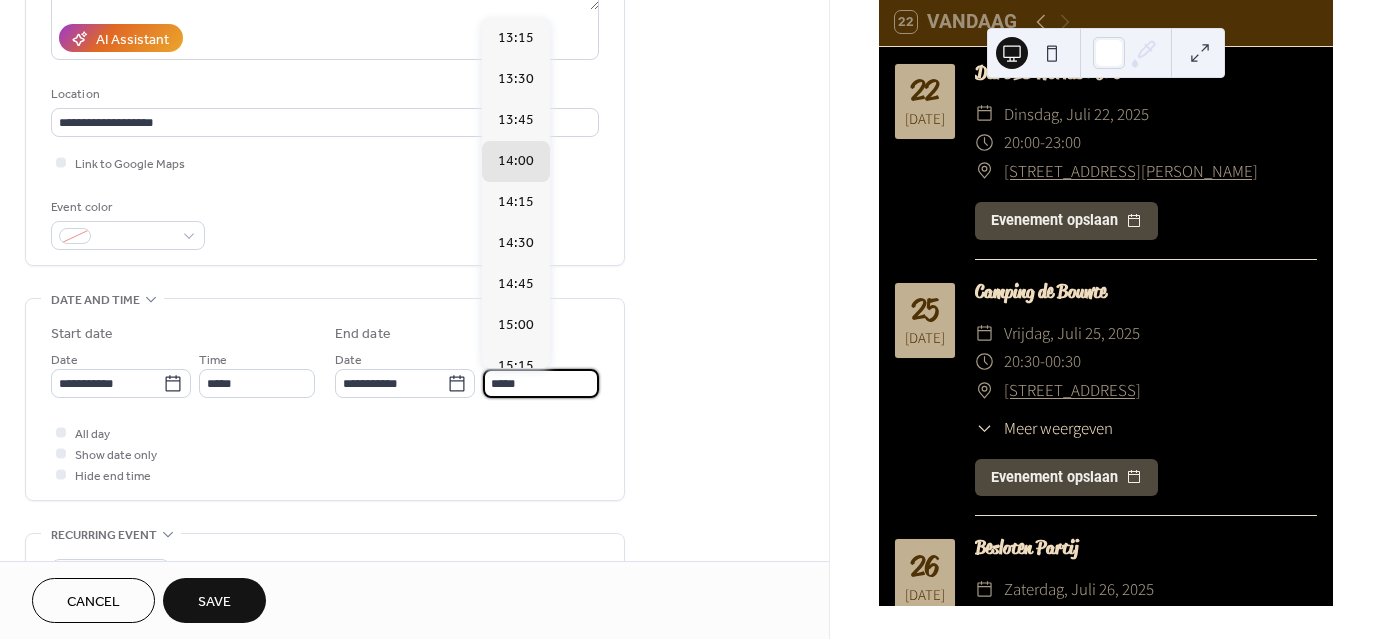 click on "*****" at bounding box center [541, 383] 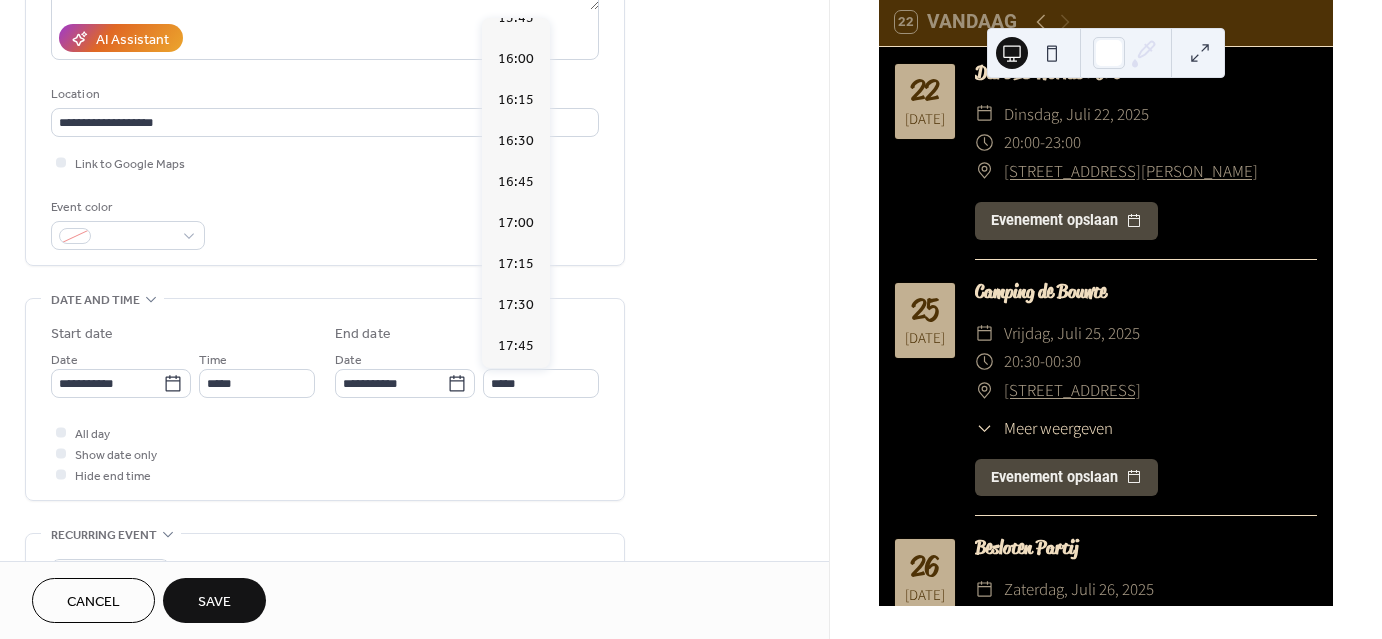 scroll, scrollTop: 466, scrollLeft: 0, axis: vertical 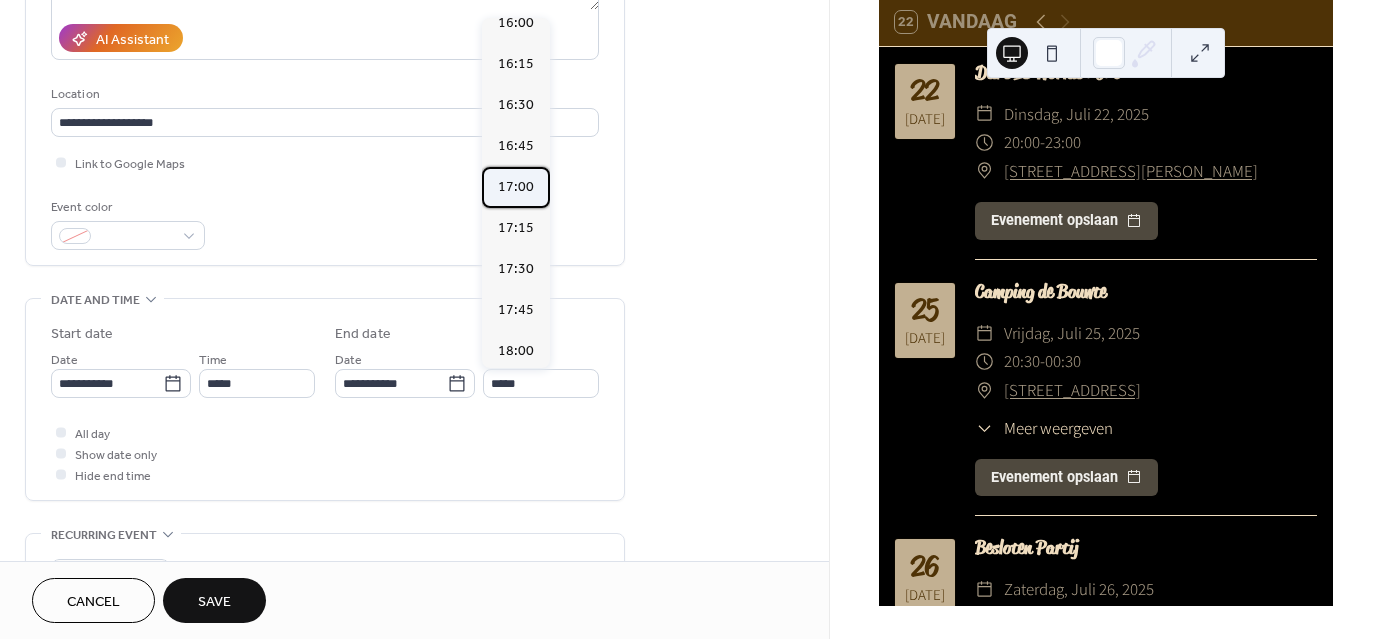 click on "17:00" at bounding box center (516, 186) 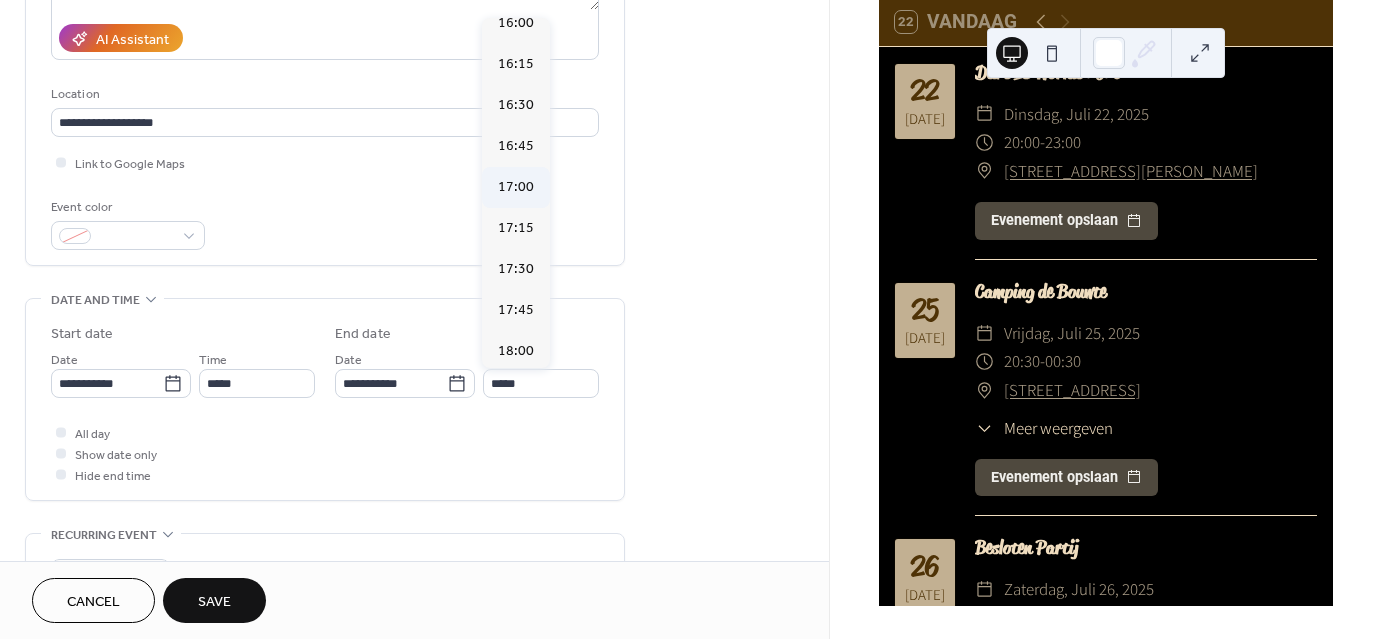 type on "*****" 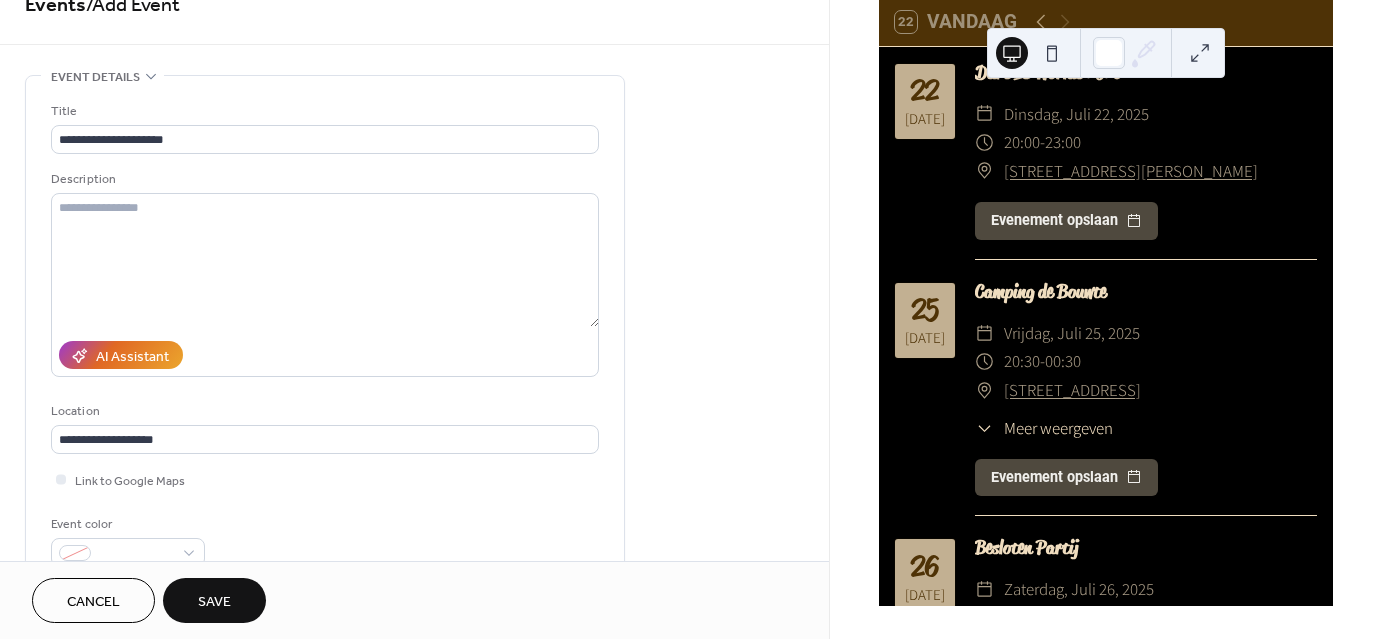scroll, scrollTop: 0, scrollLeft: 0, axis: both 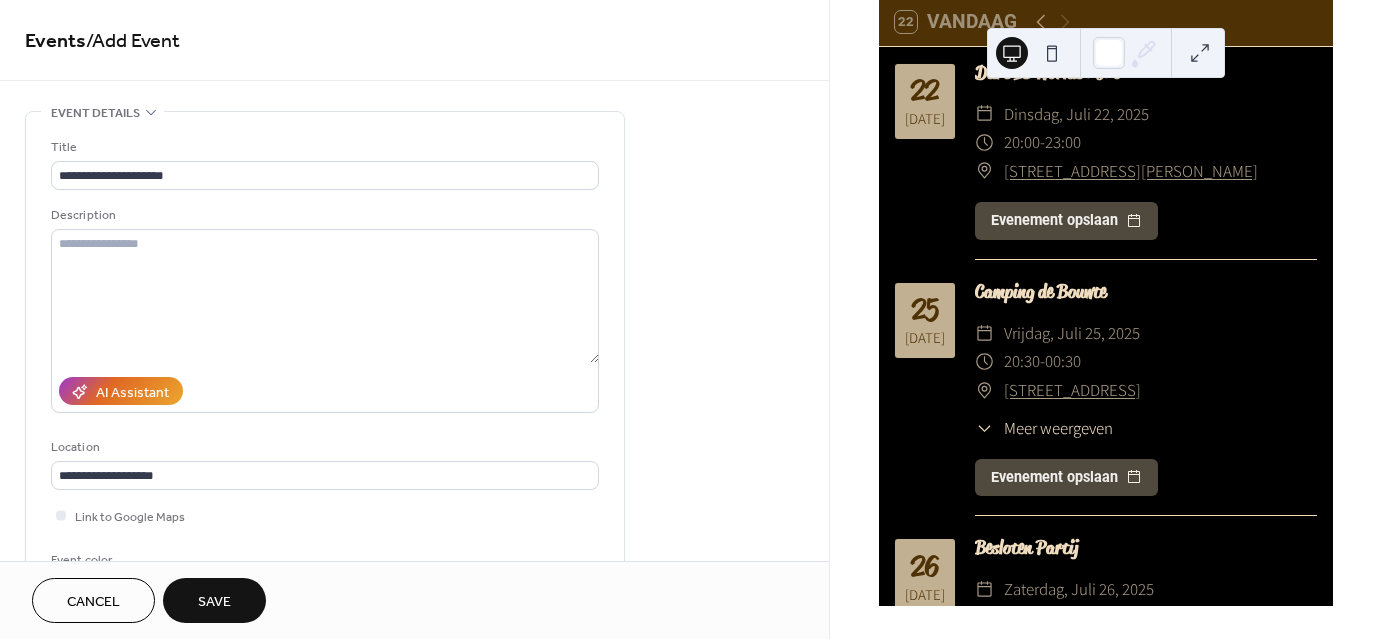 click on "Save" at bounding box center (214, 602) 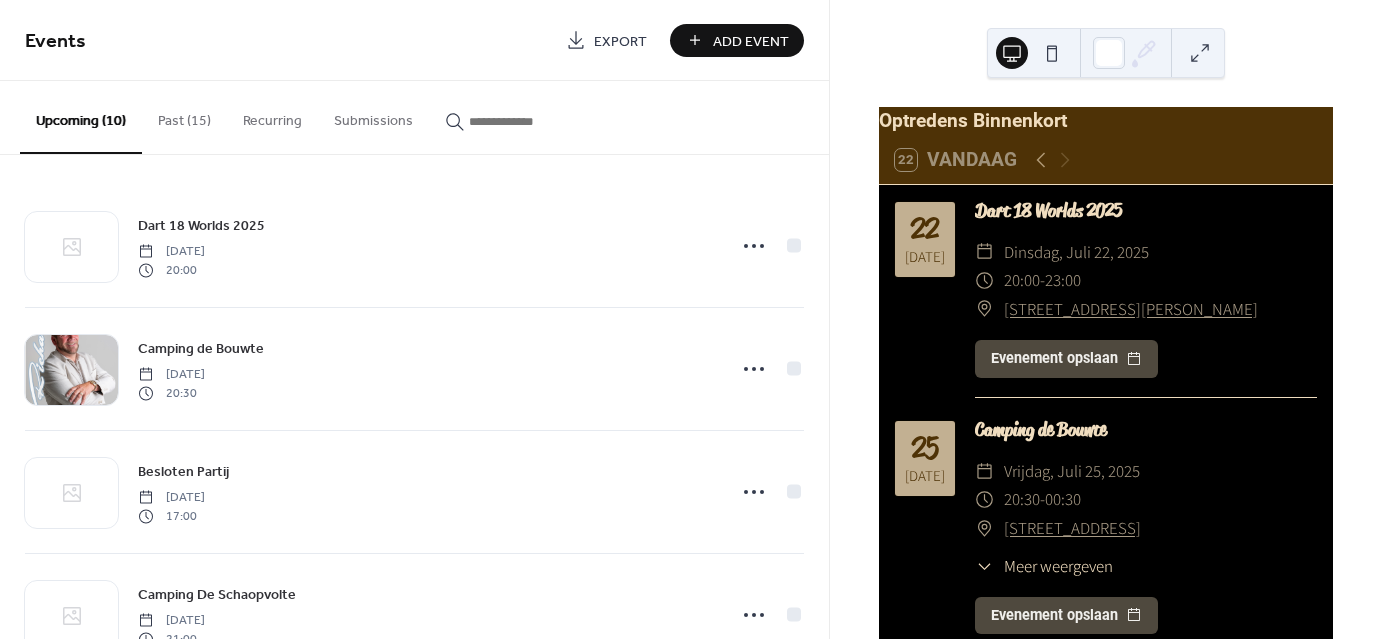 scroll, scrollTop: 138, scrollLeft: 0, axis: vertical 